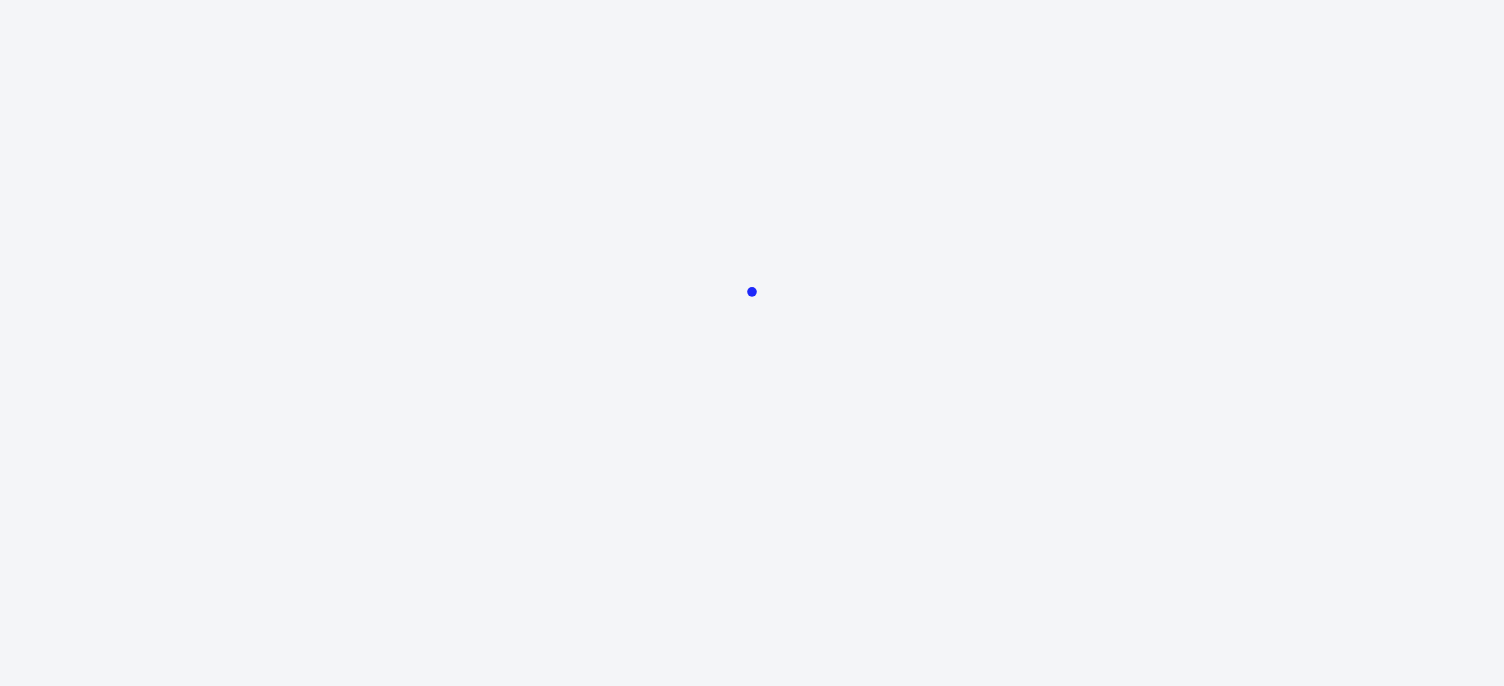 scroll, scrollTop: 0, scrollLeft: 0, axis: both 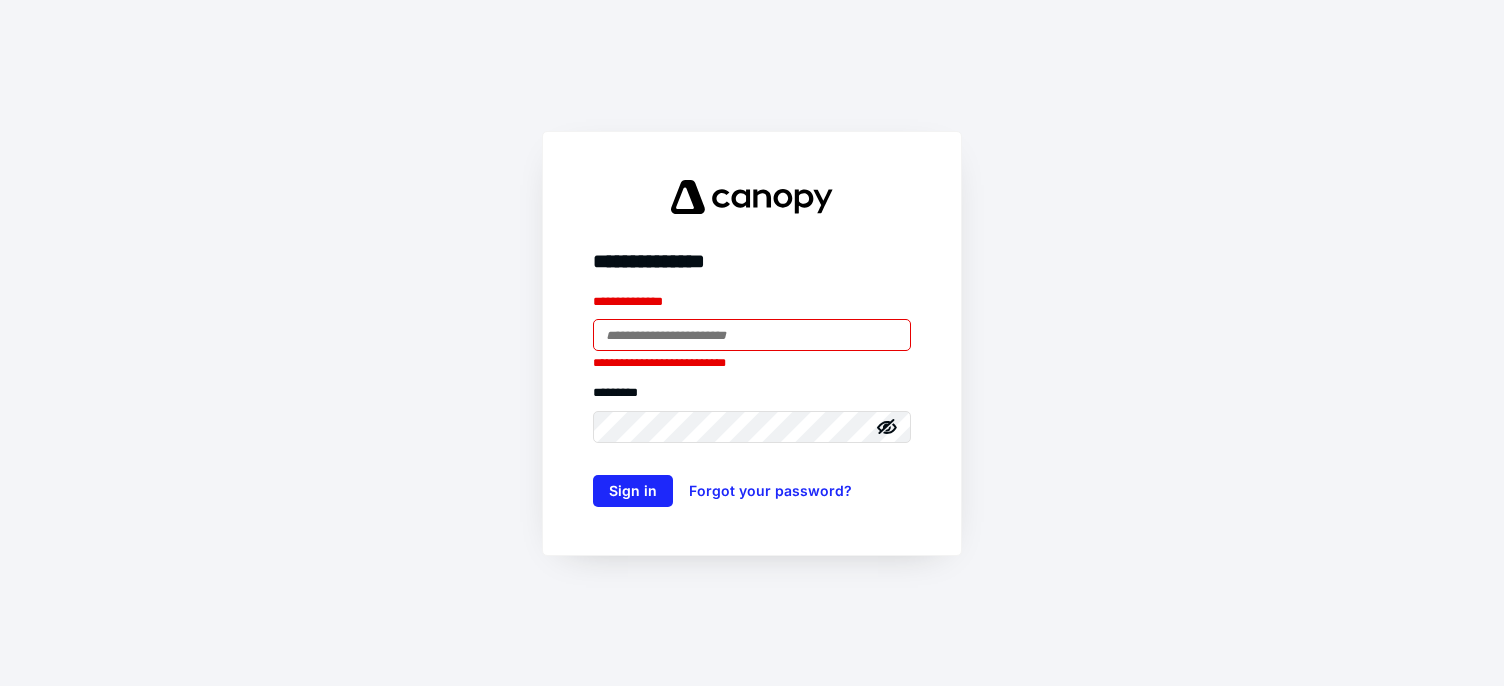 type on "**********" 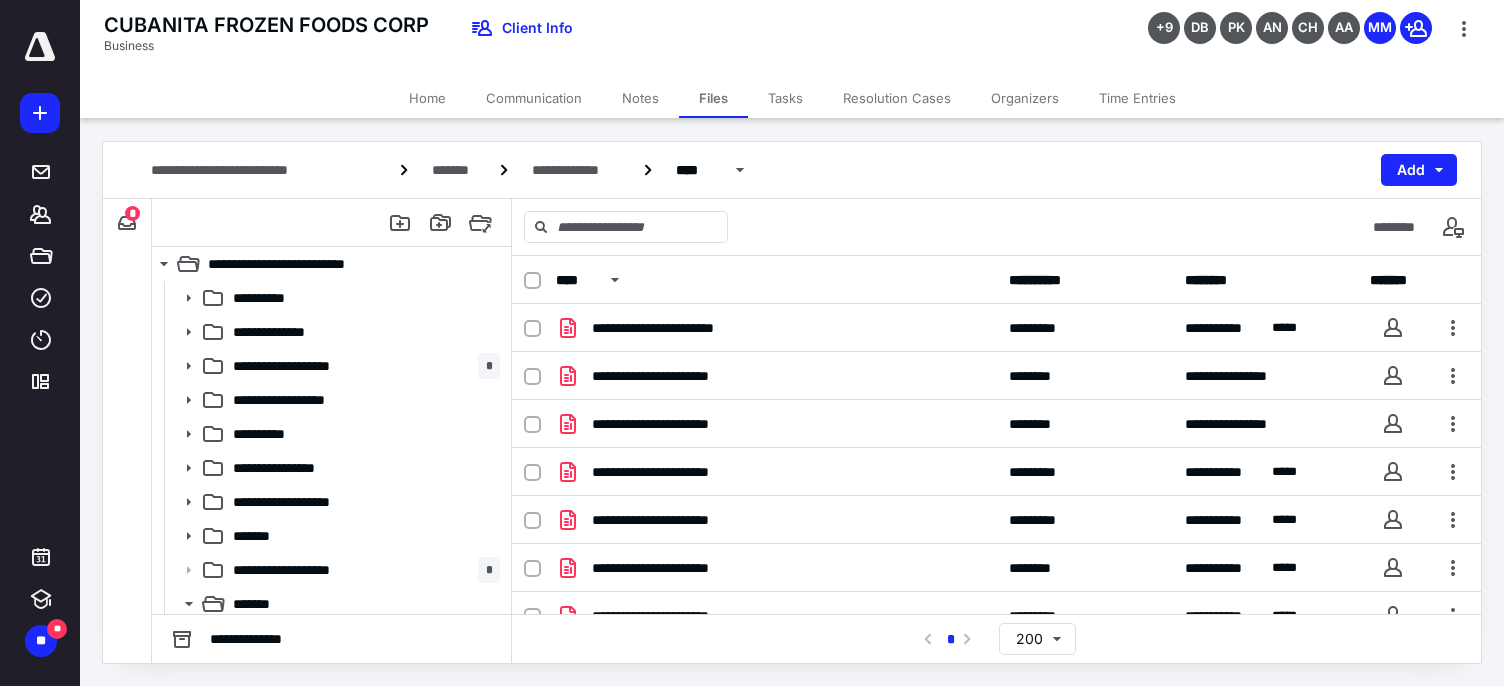 click at bounding box center (40, 47) 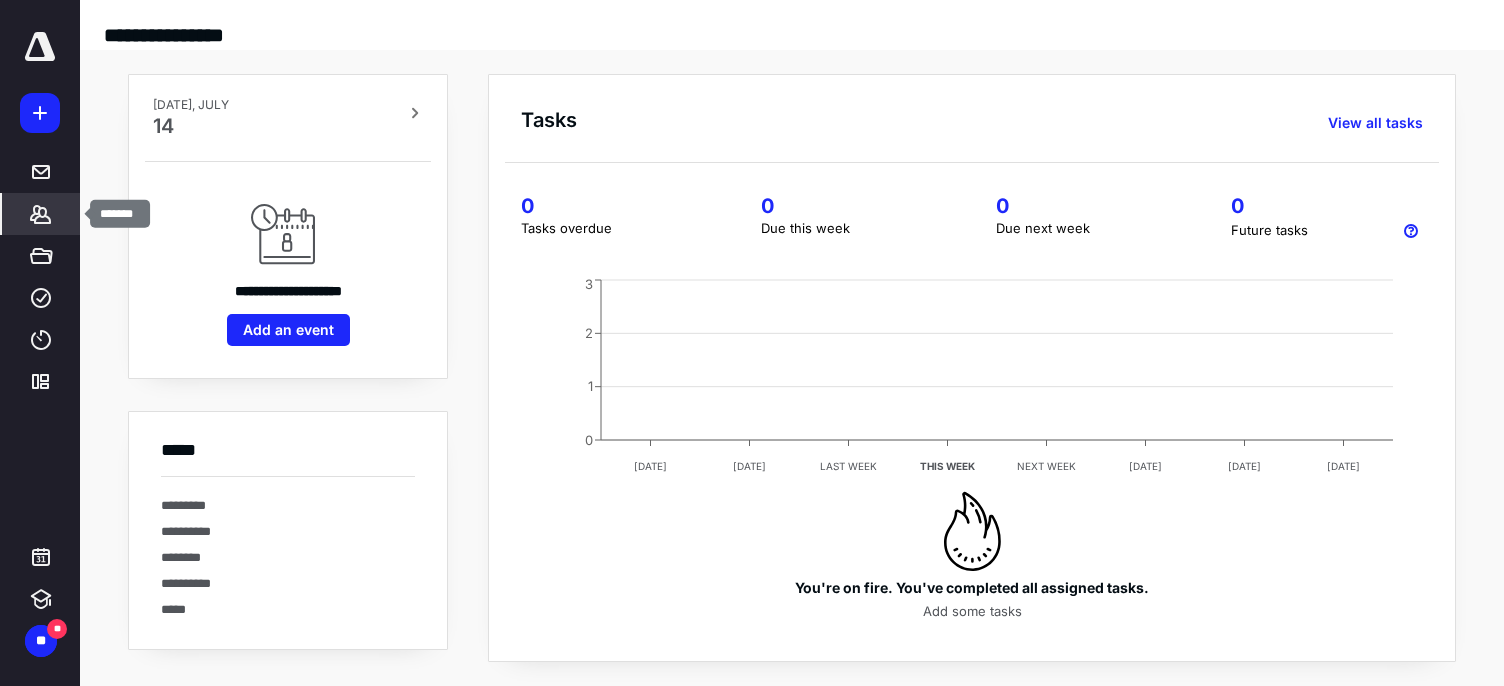click 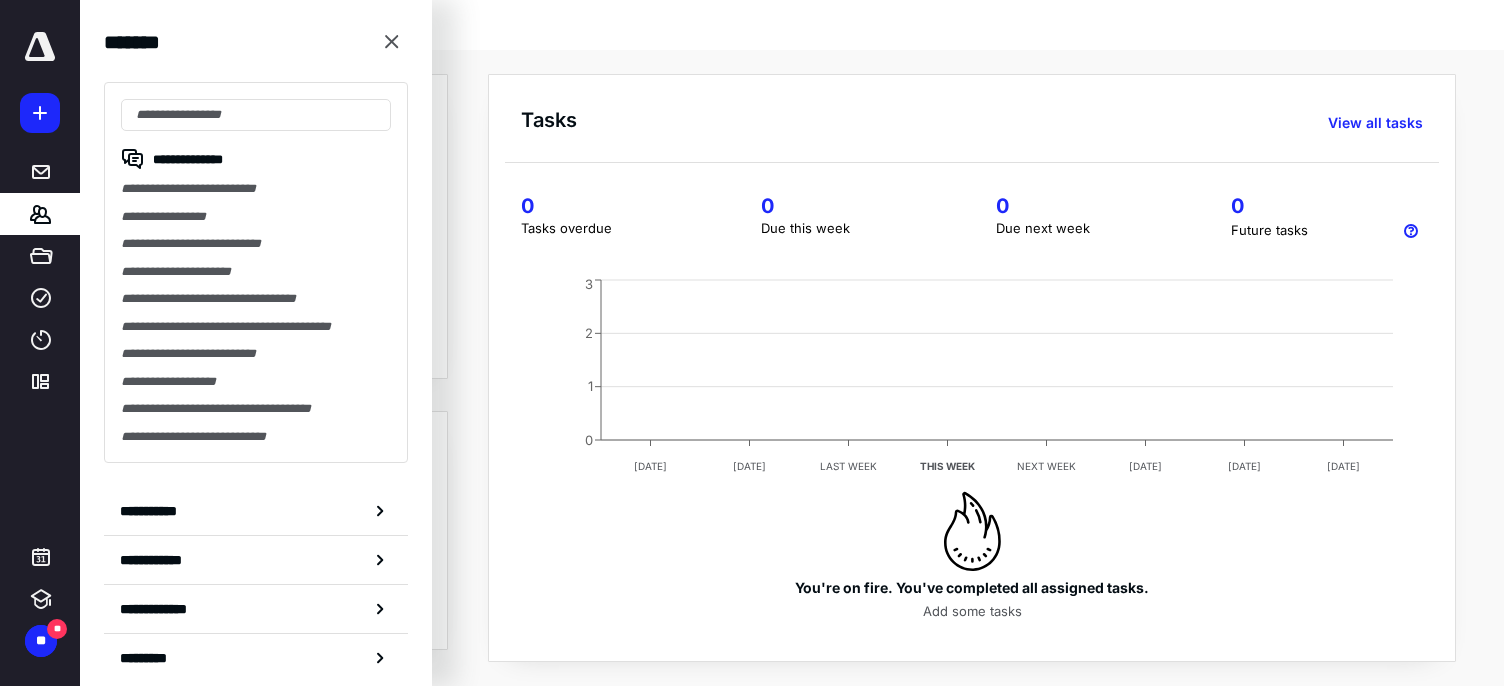 click on "*******" at bounding box center (256, 42) 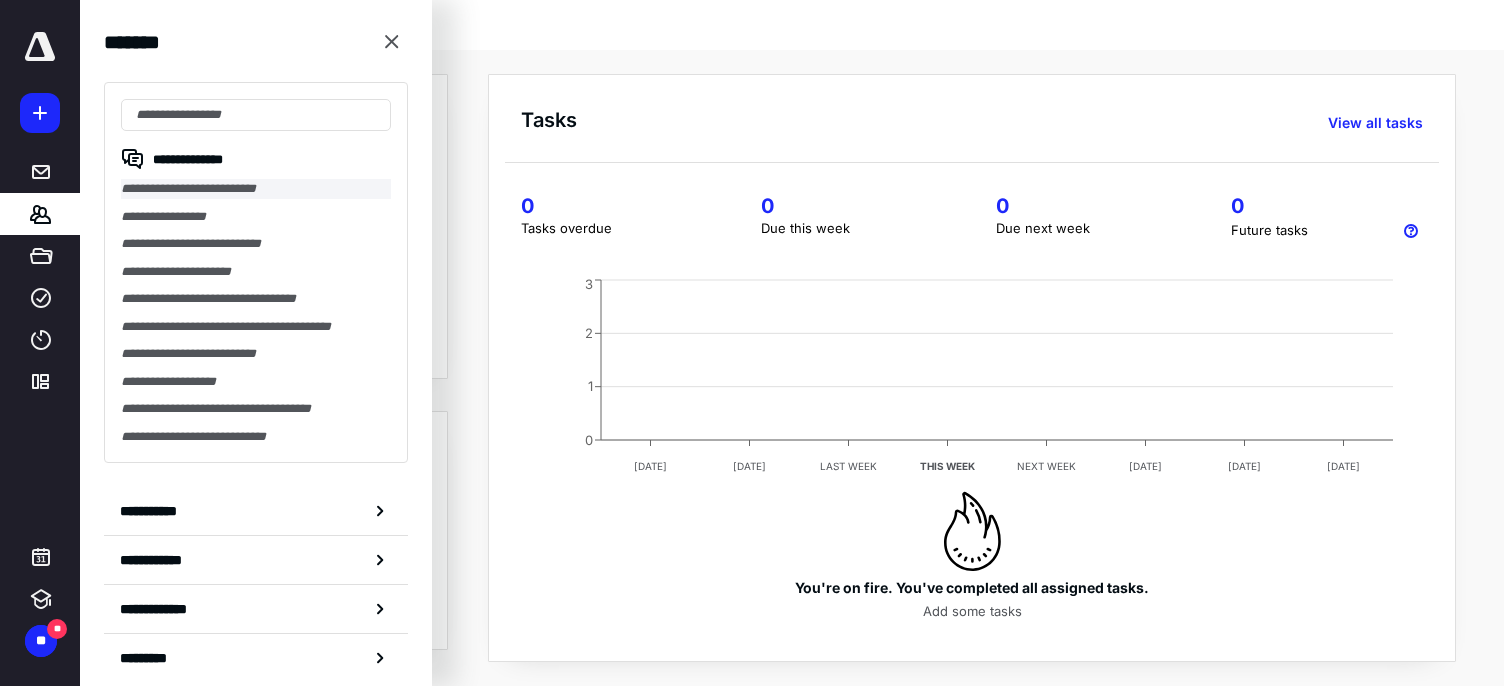 click on "**********" at bounding box center [256, 189] 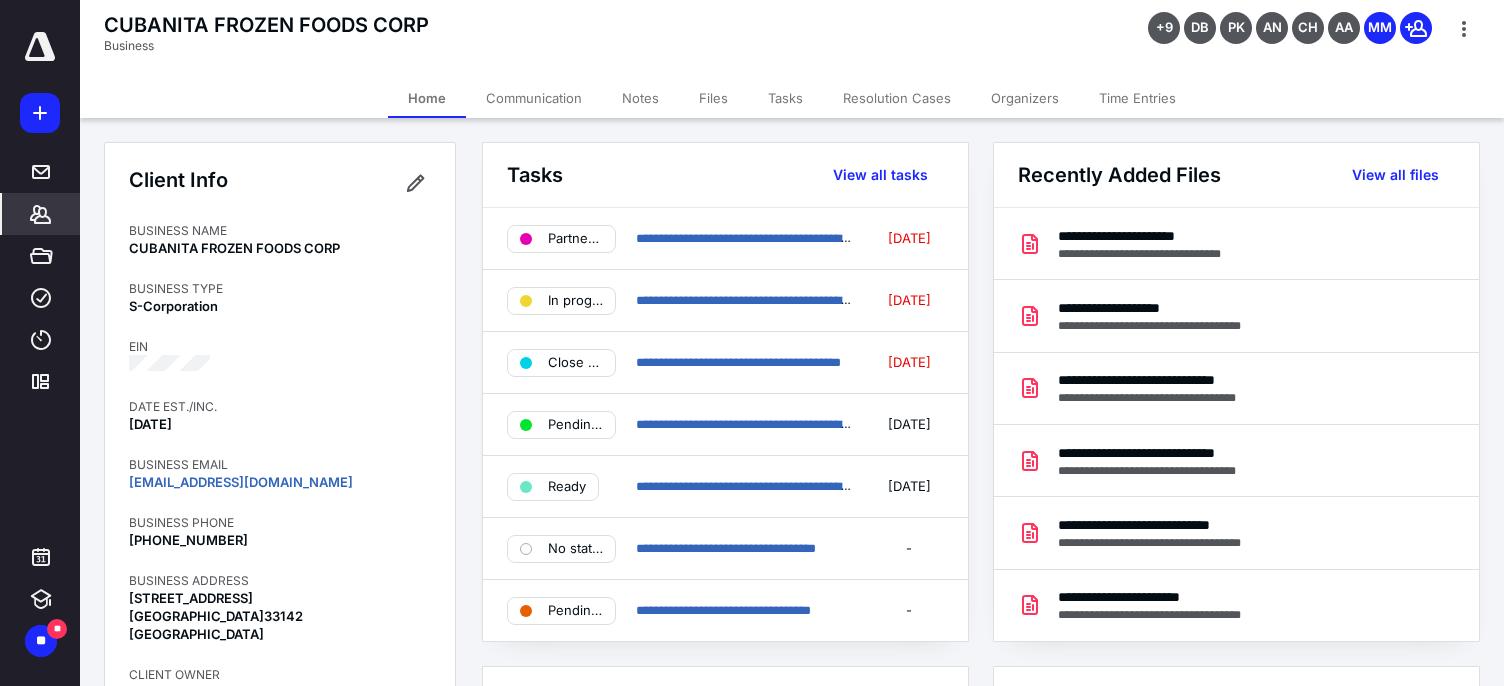click on "Files" at bounding box center [713, 98] 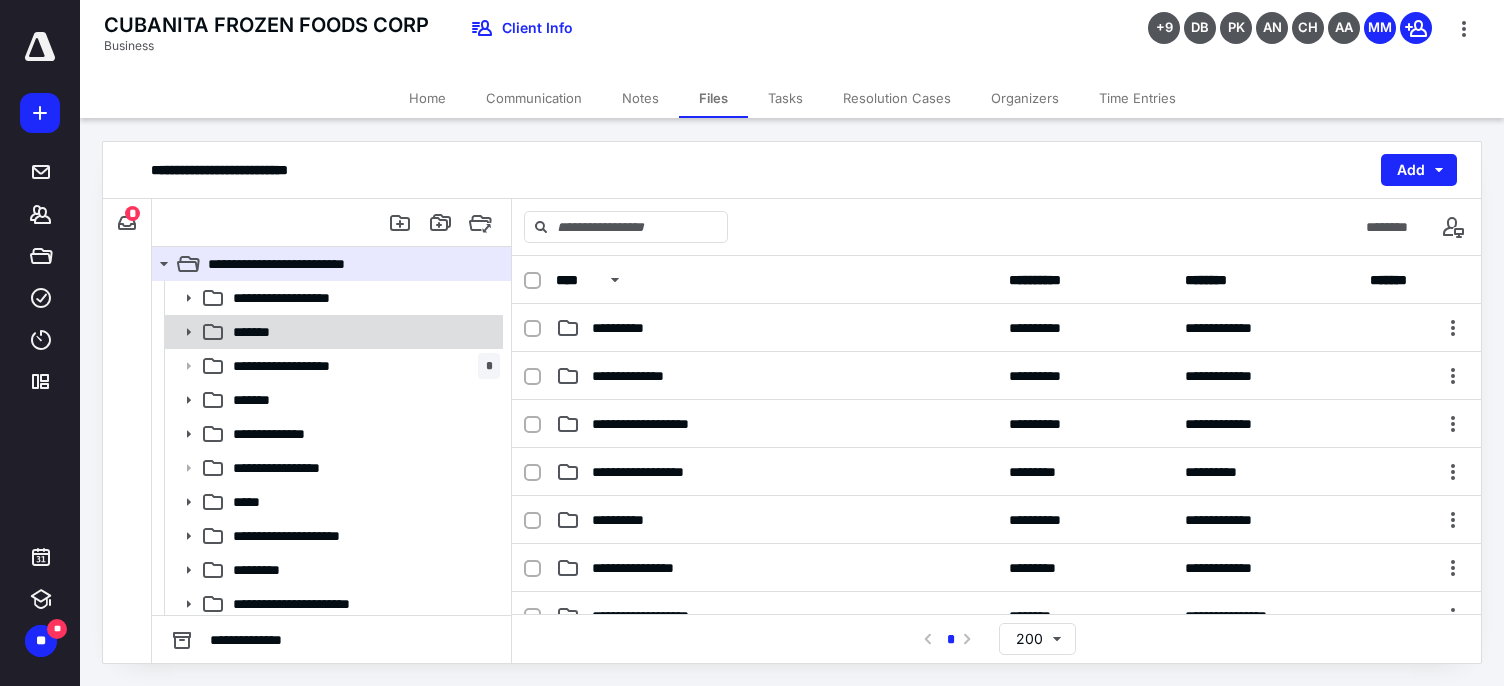 scroll, scrollTop: 210, scrollLeft: 0, axis: vertical 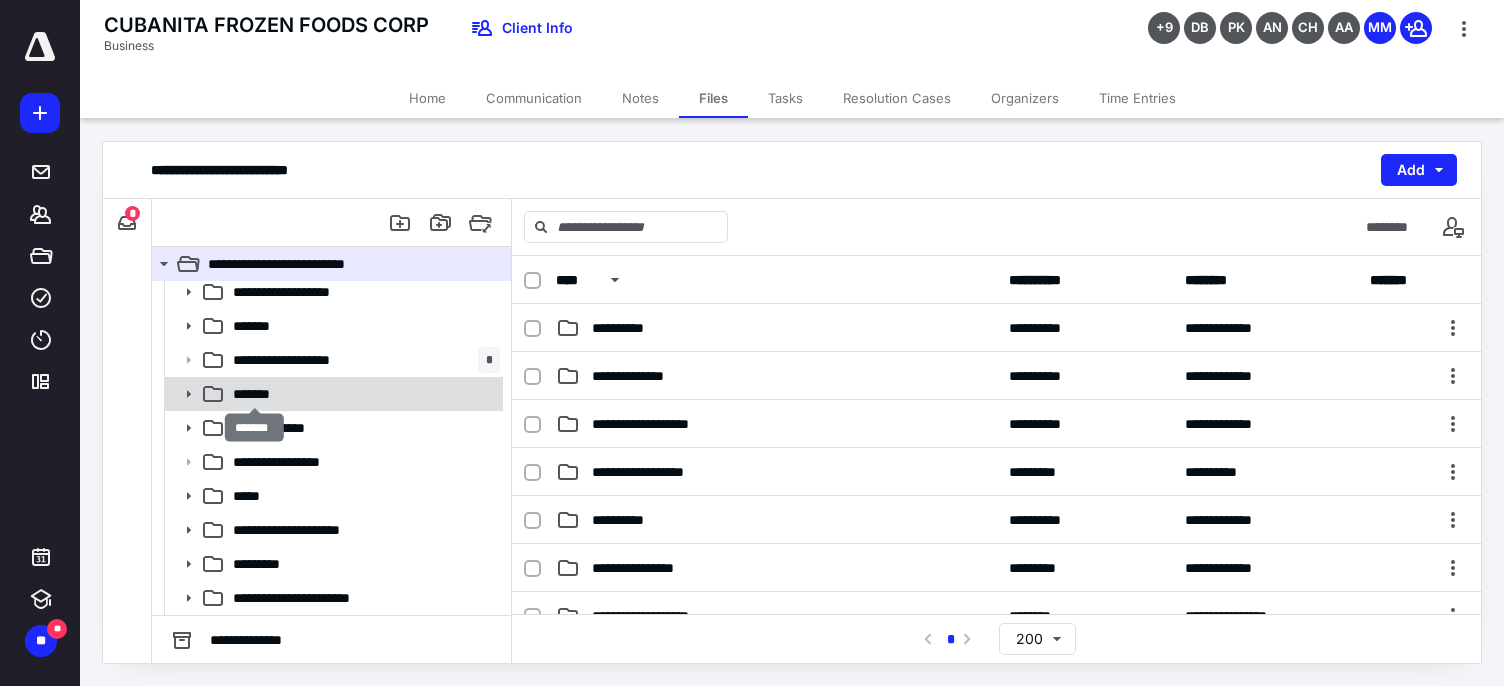 click on "*******" at bounding box center (255, 394) 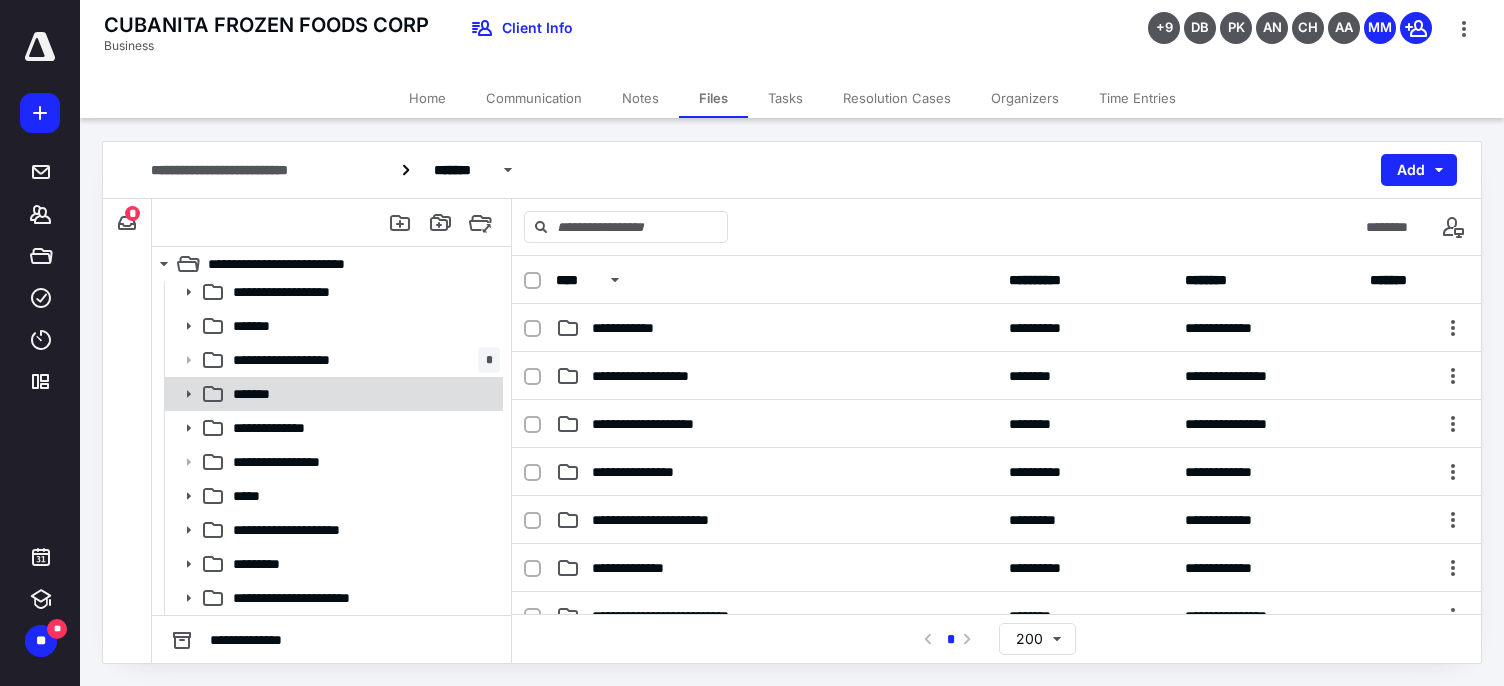 click 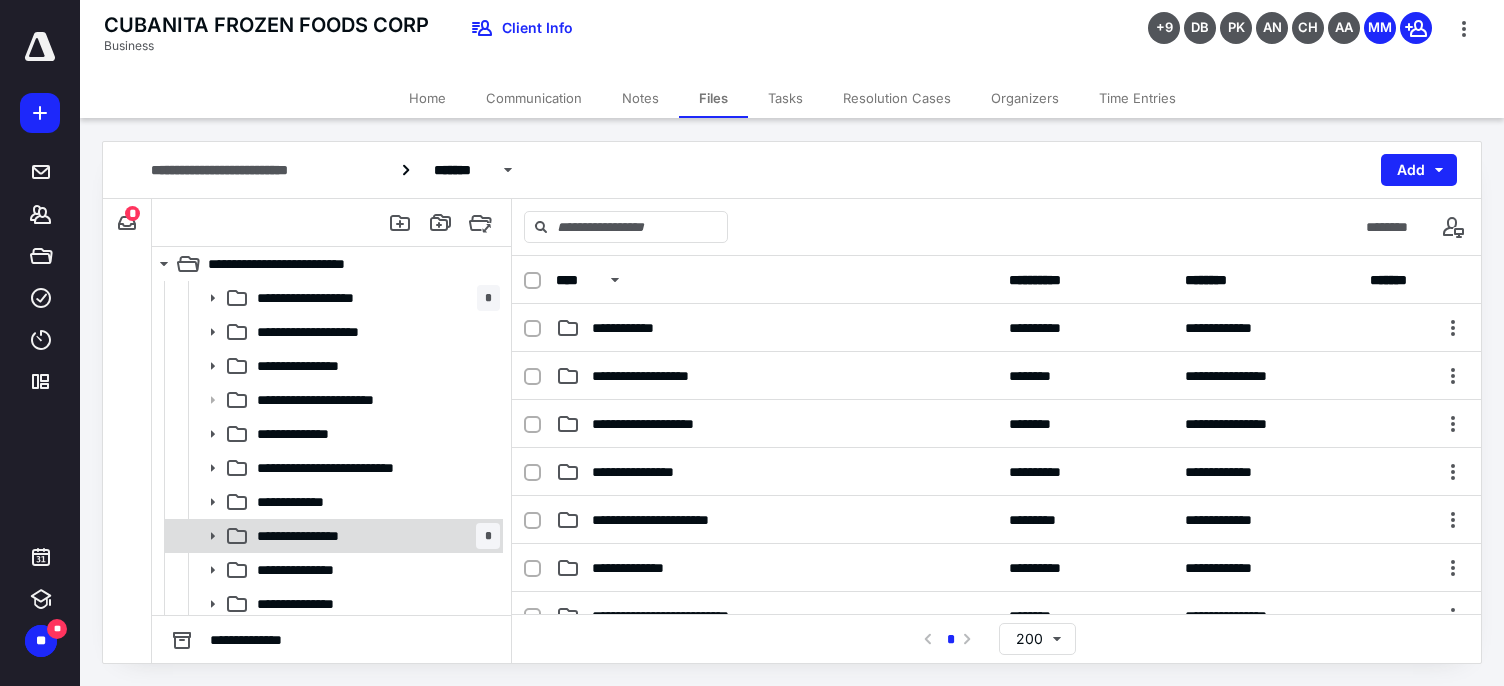 scroll, scrollTop: 398, scrollLeft: 0, axis: vertical 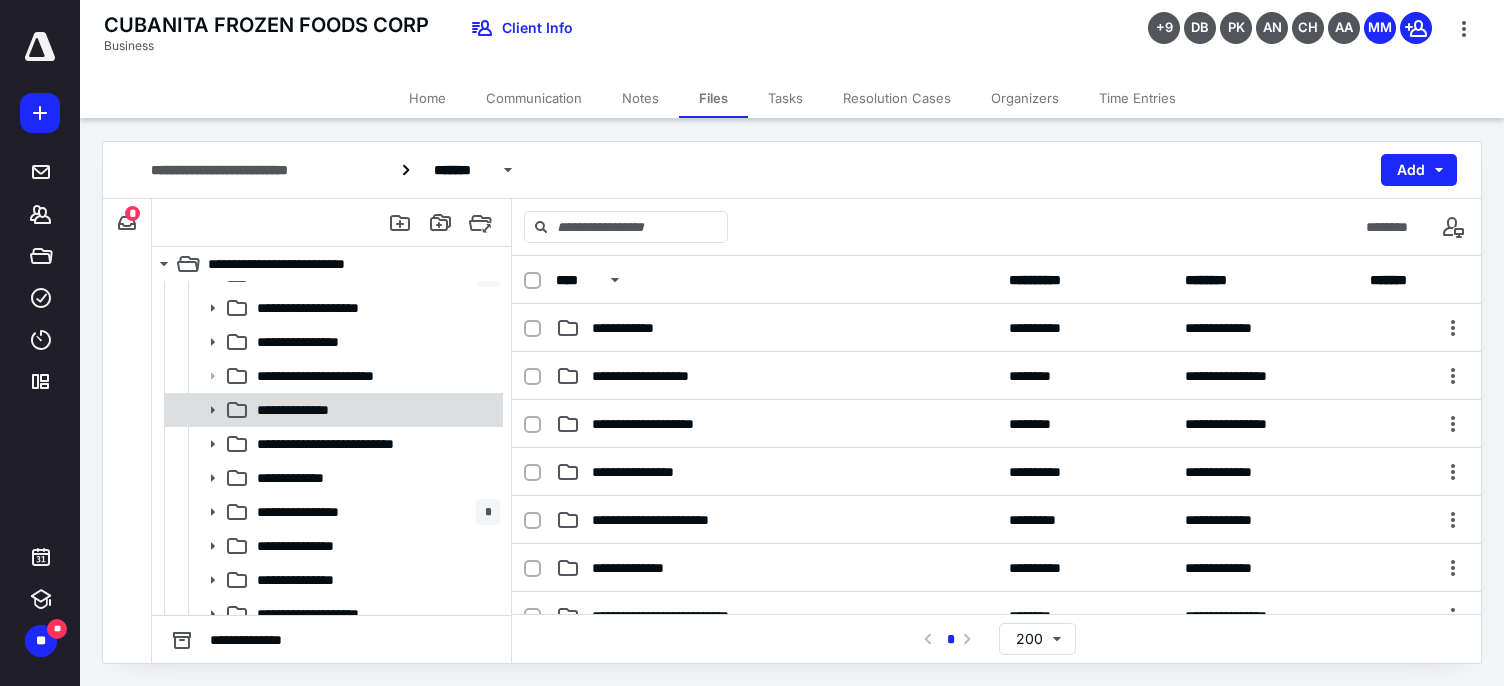 click 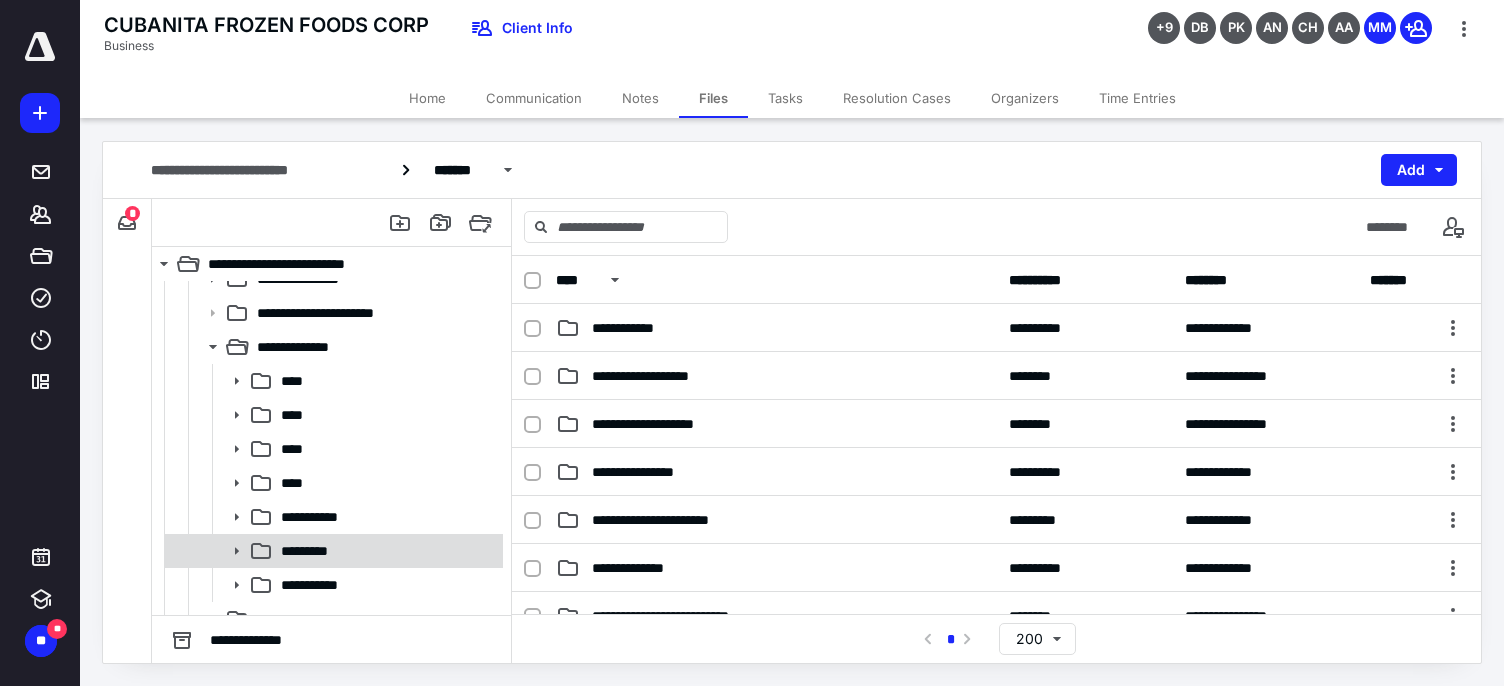 scroll, scrollTop: 492, scrollLeft: 0, axis: vertical 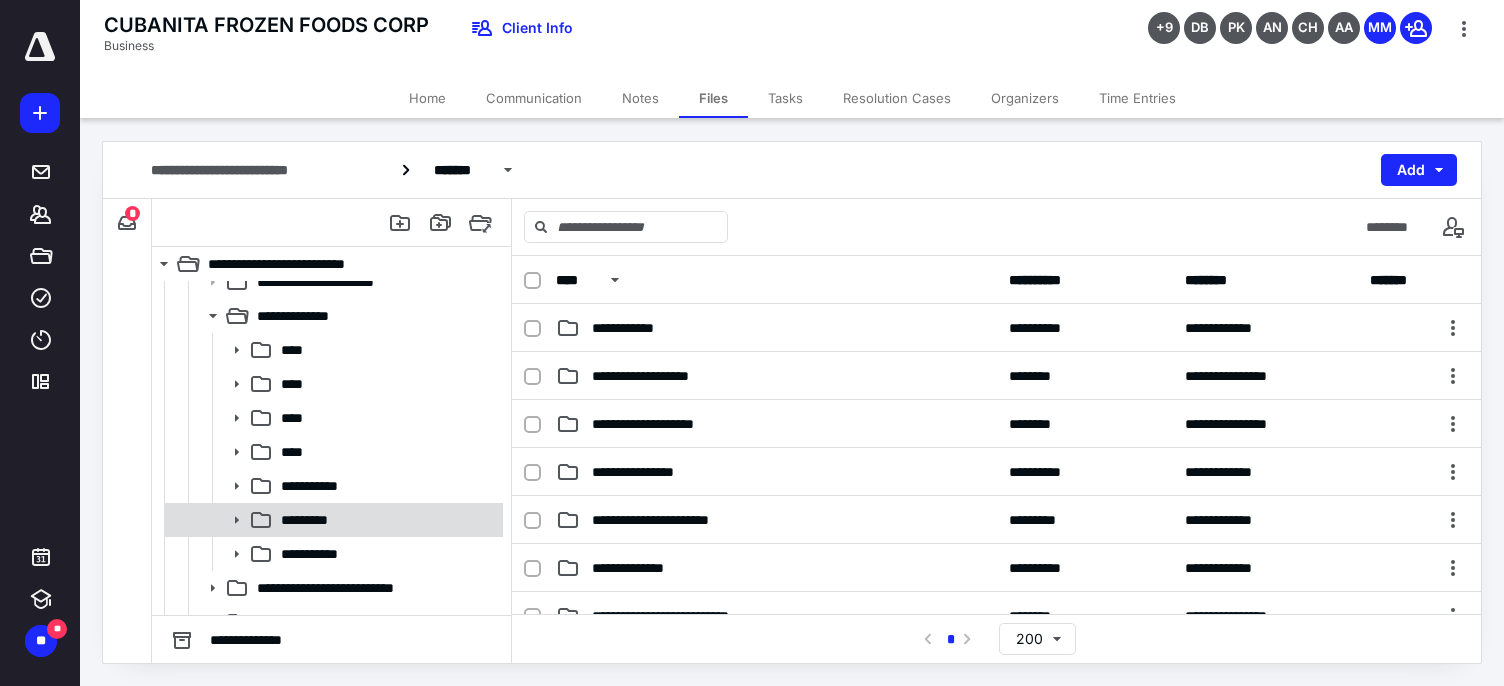 click on "*********" at bounding box center (386, 520) 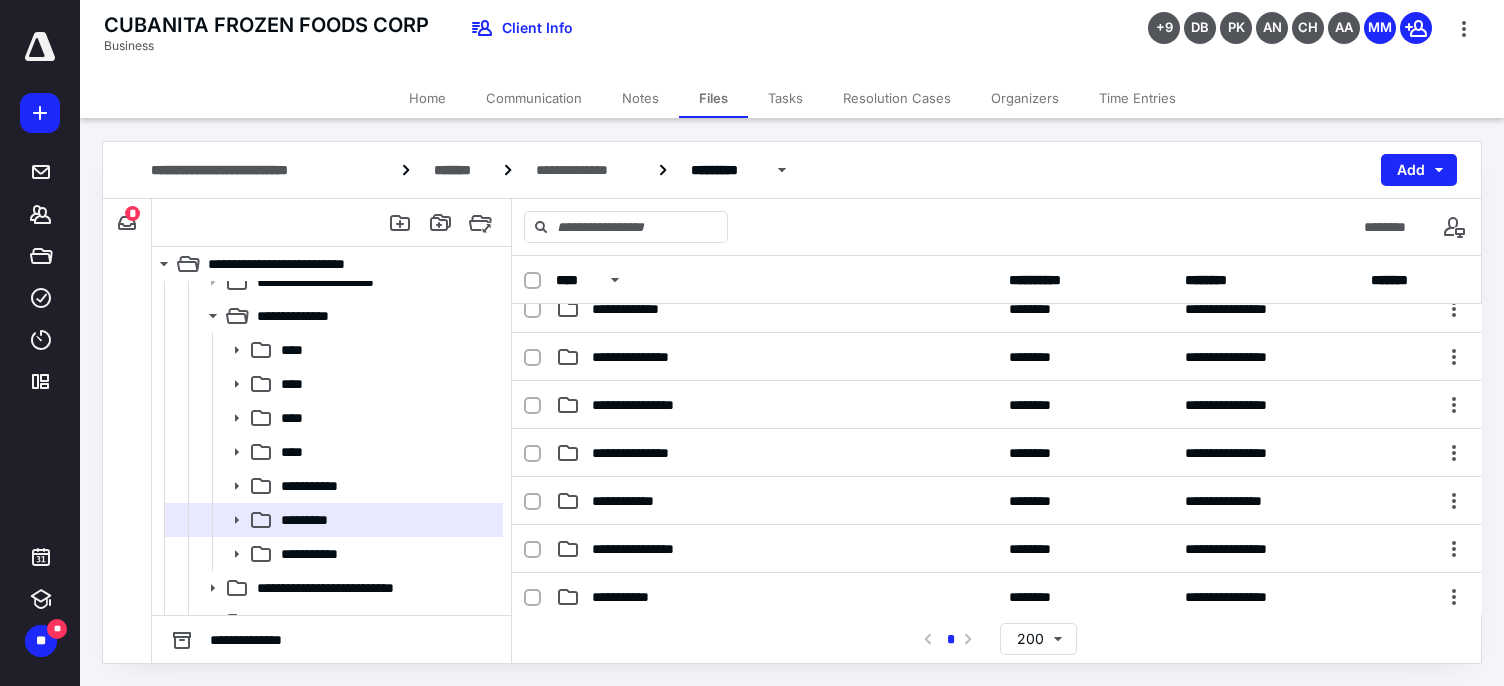 scroll, scrollTop: 188, scrollLeft: 0, axis: vertical 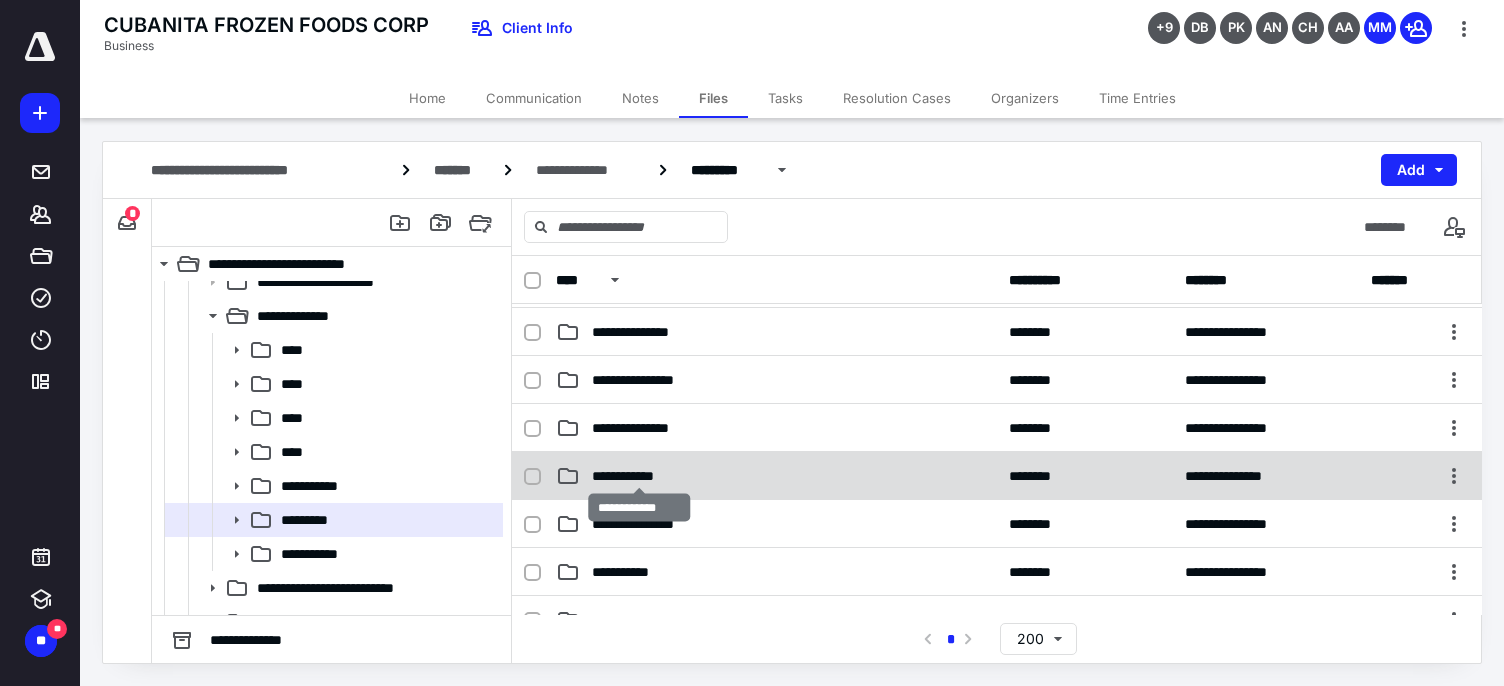 click on "**********" at bounding box center (639, 476) 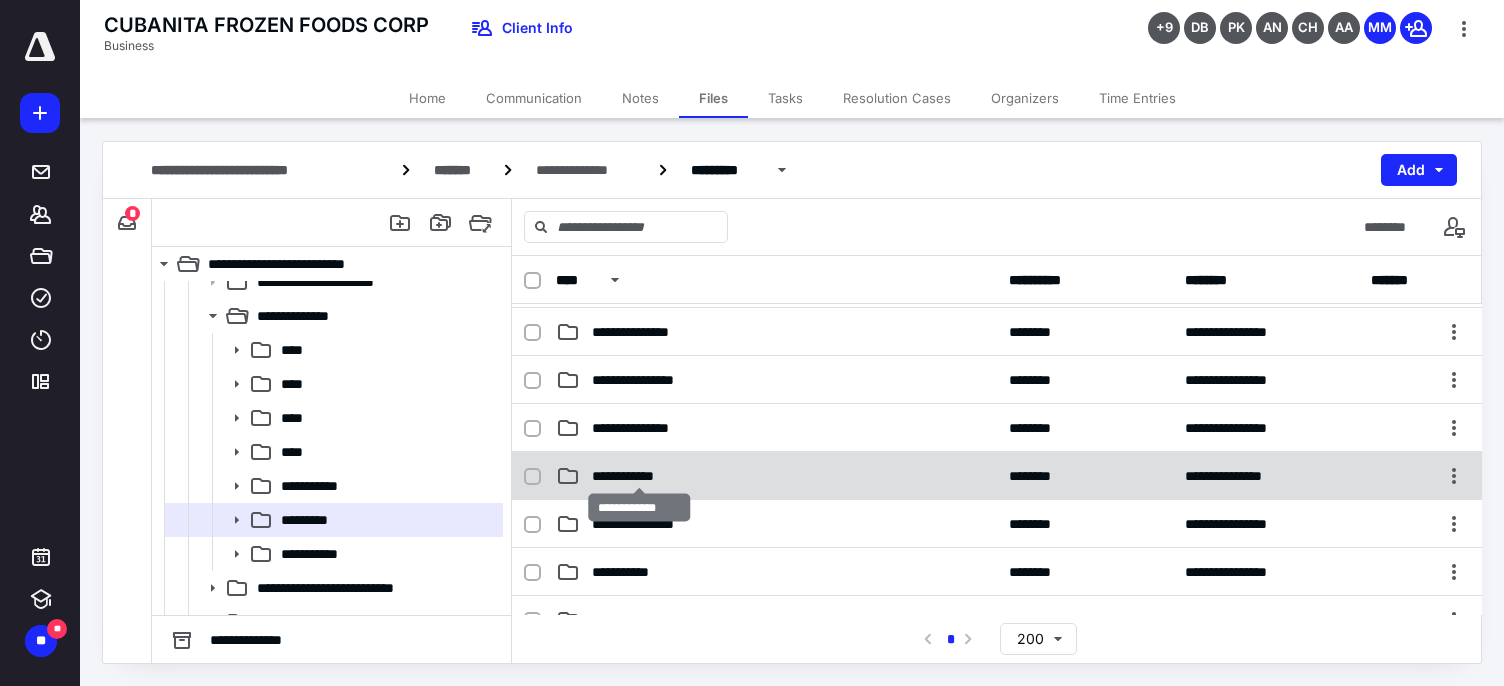 checkbox on "true" 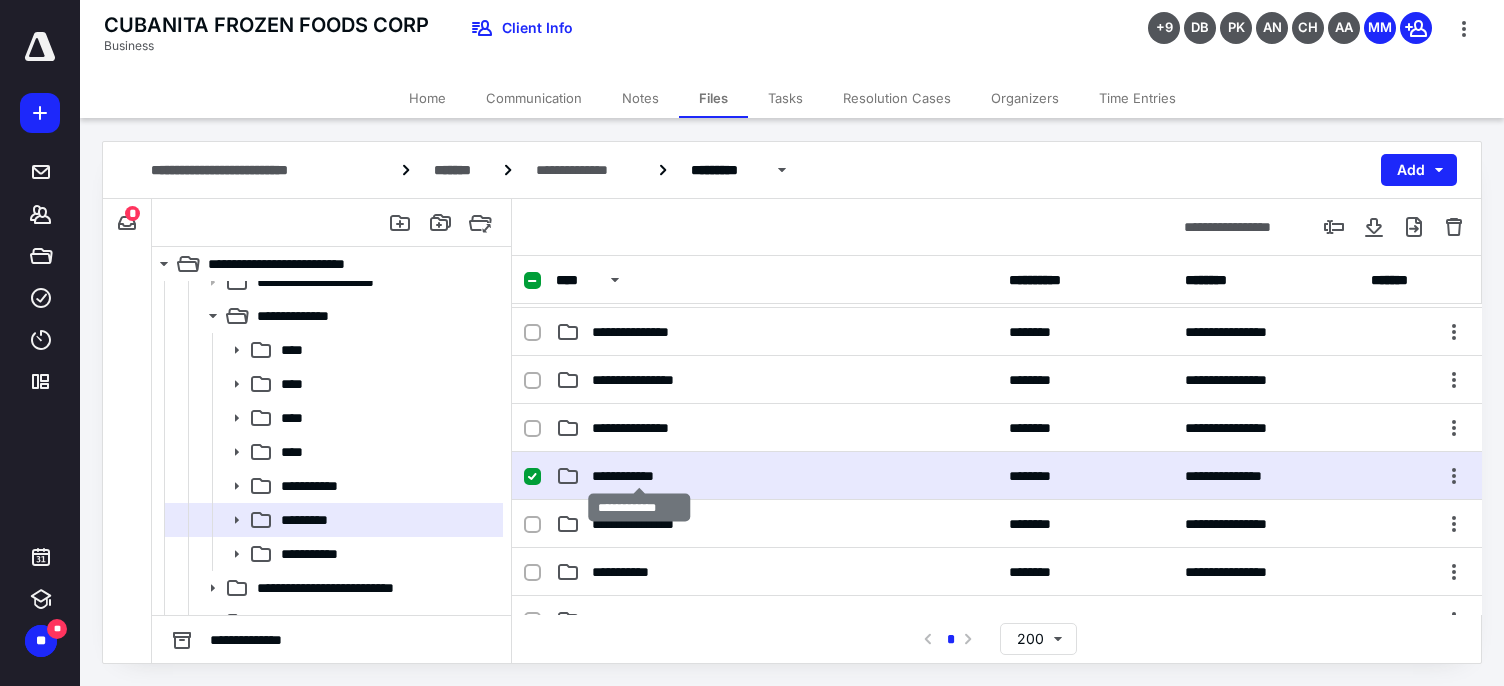 click on "**********" at bounding box center [639, 476] 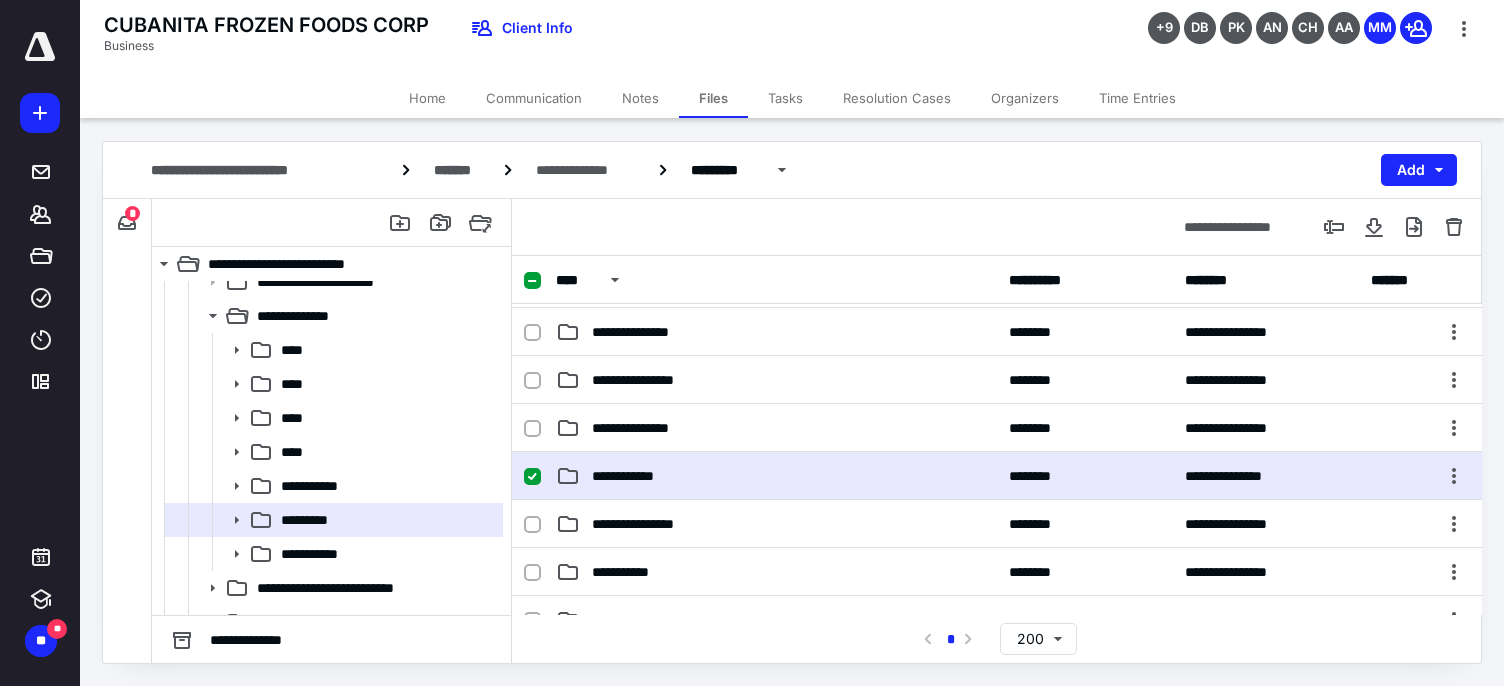 click on "**********" at bounding box center [776, 476] 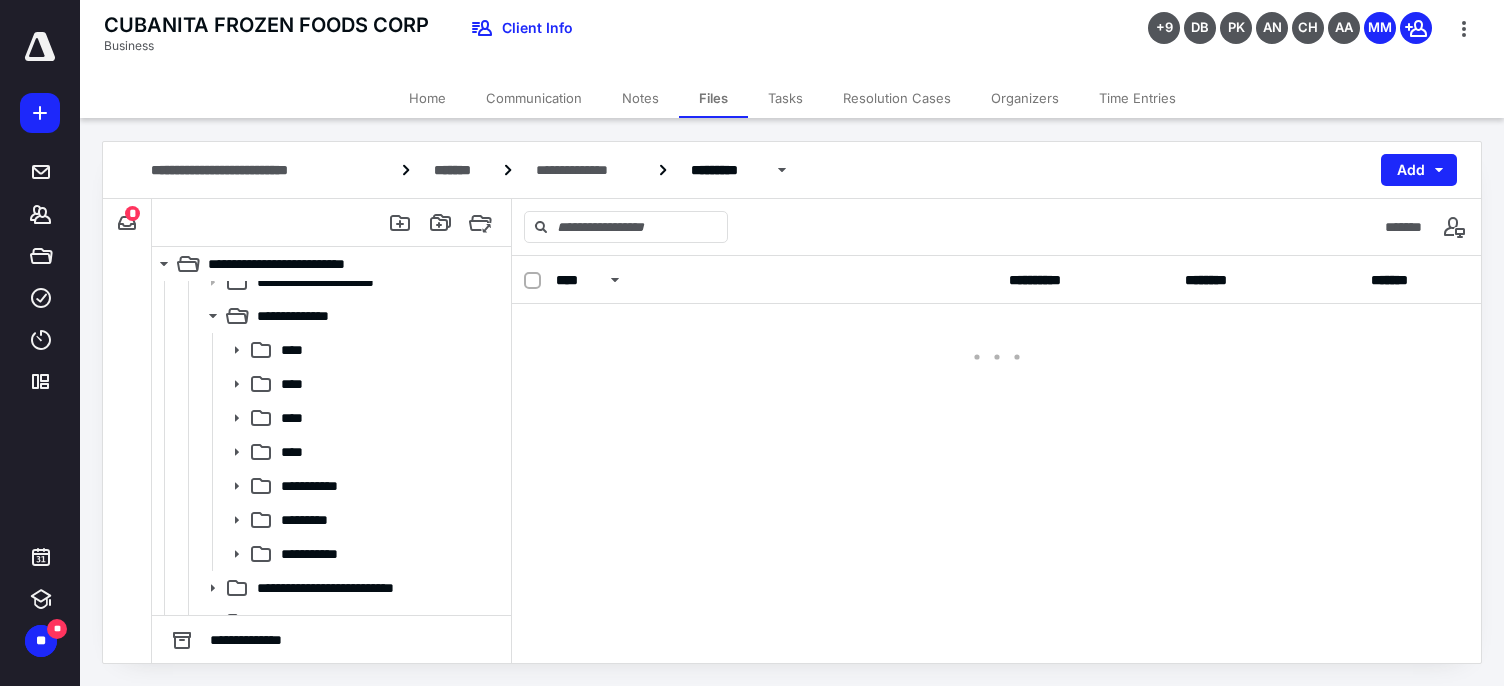 scroll, scrollTop: 0, scrollLeft: 0, axis: both 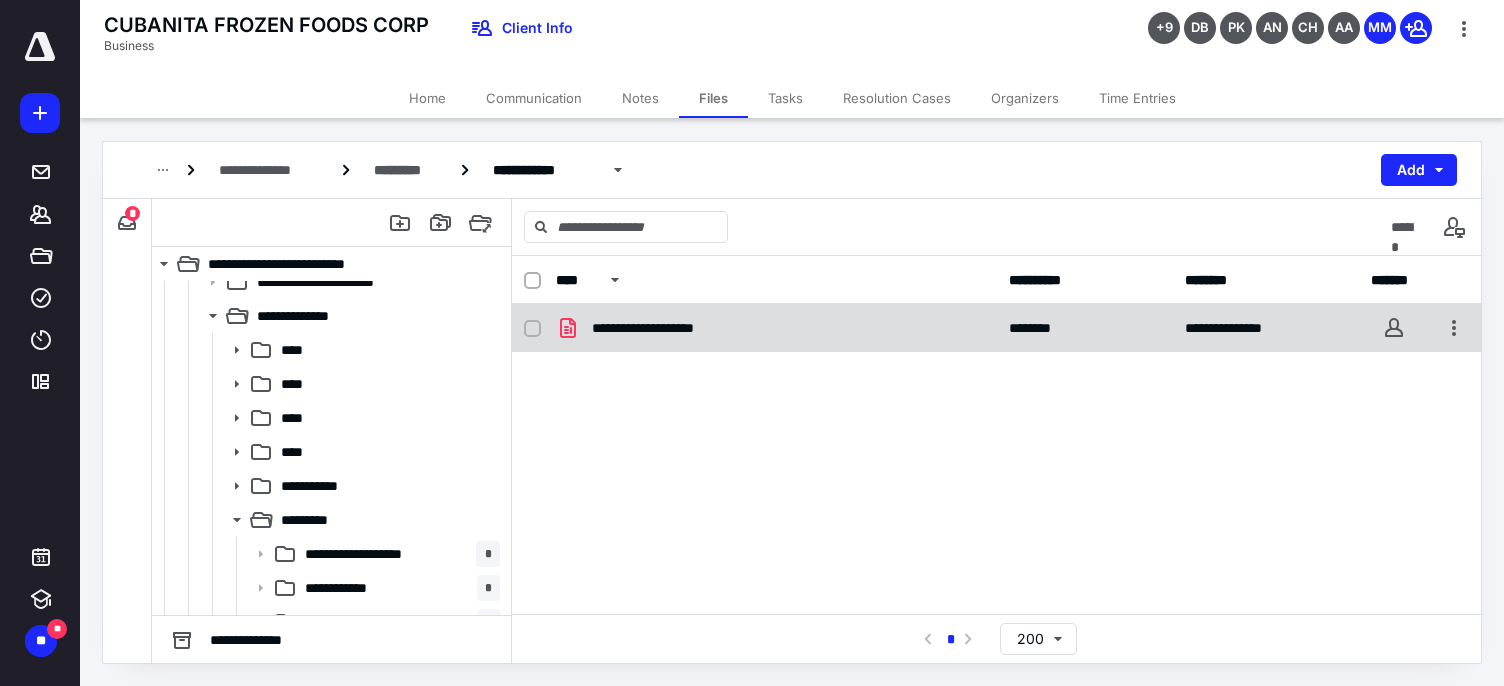 click on "**********" at bounding box center [997, 328] 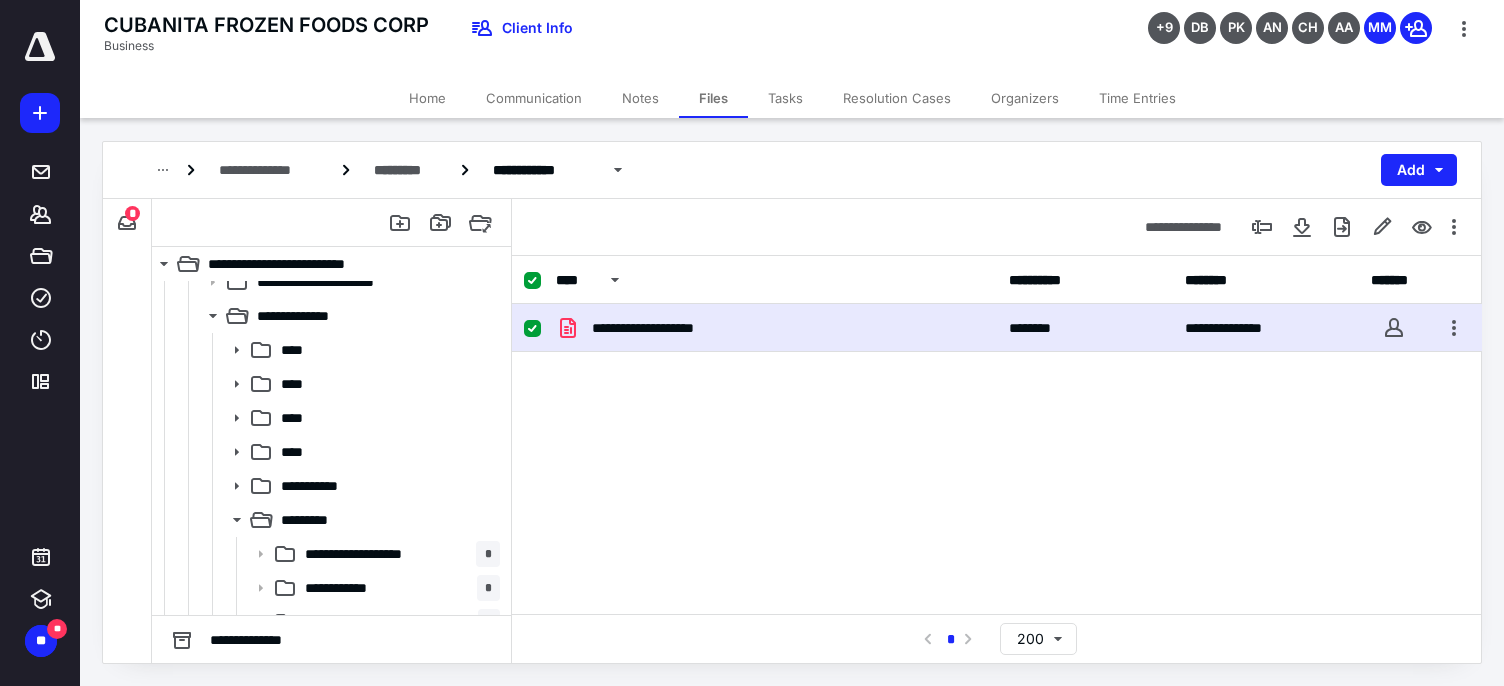 checkbox on "true" 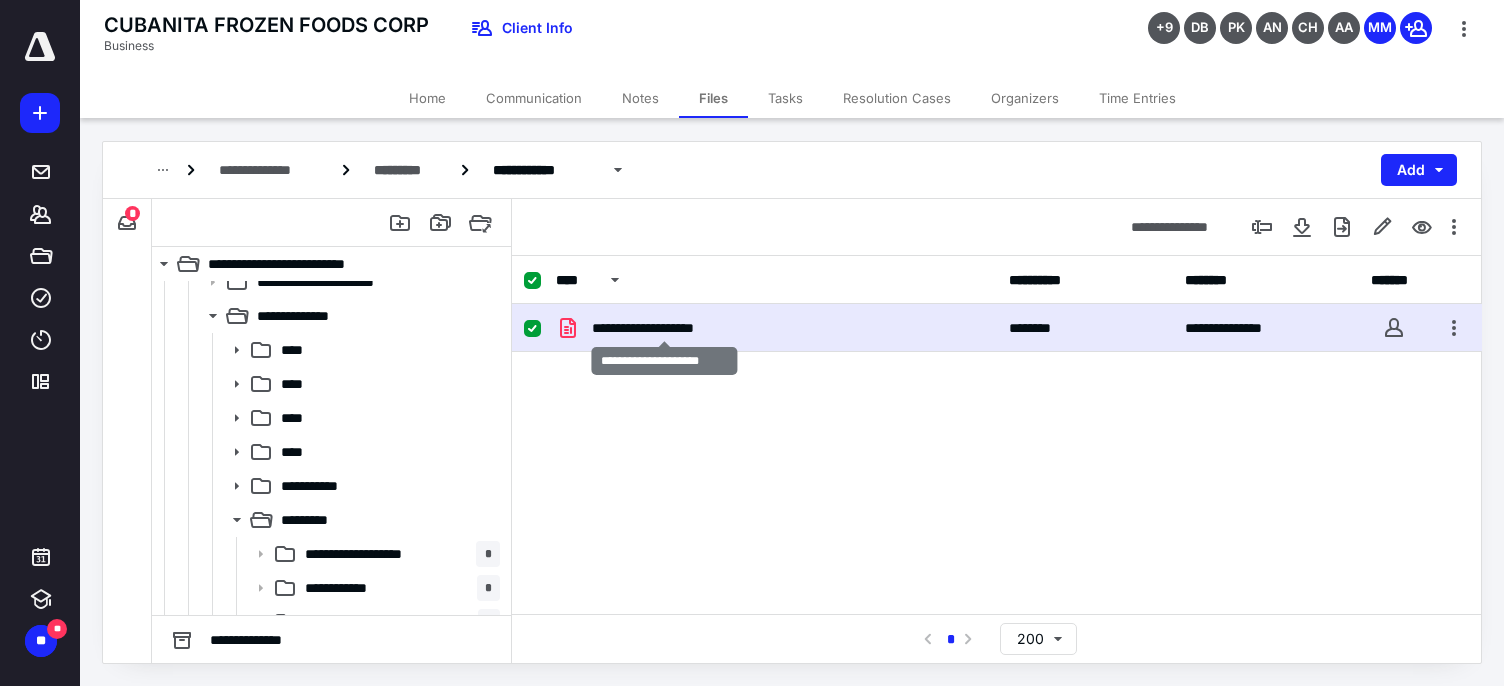 click on "**********" at bounding box center (665, 328) 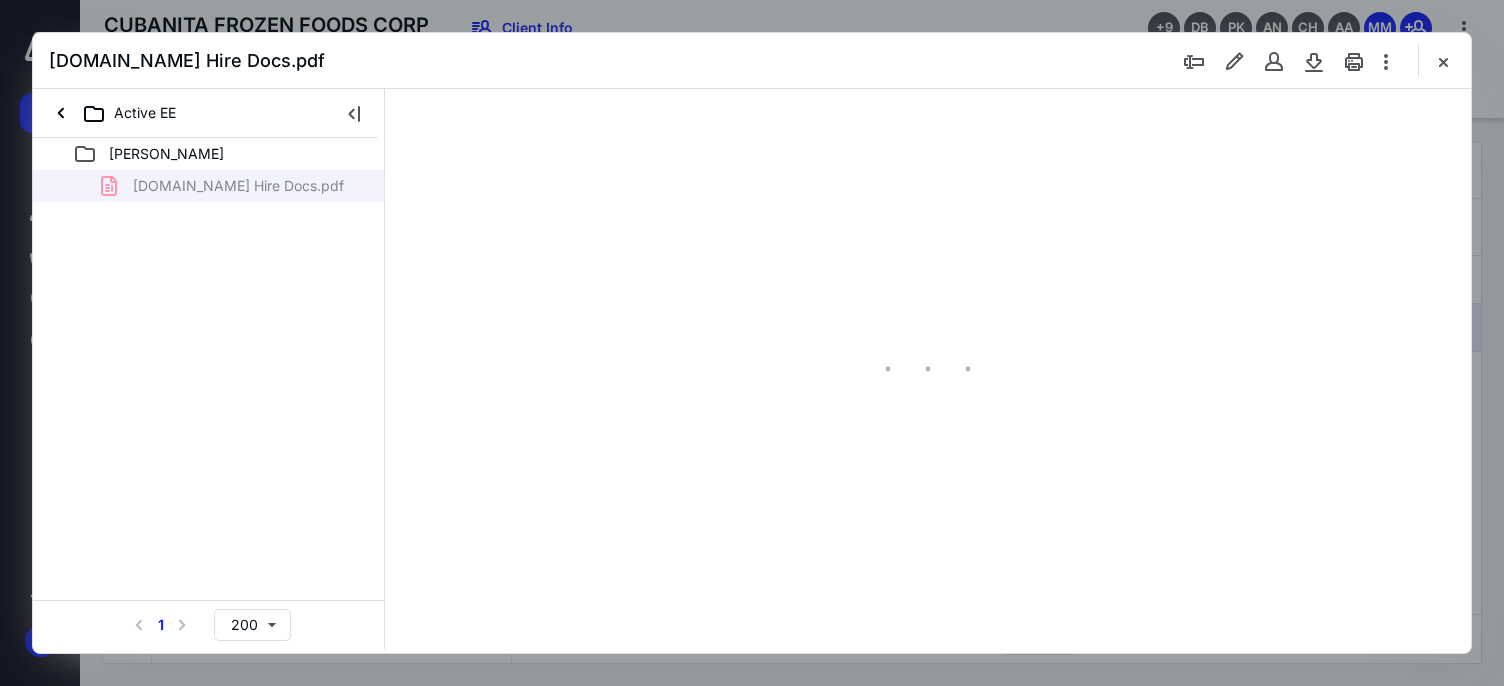 scroll, scrollTop: 492, scrollLeft: 0, axis: vertical 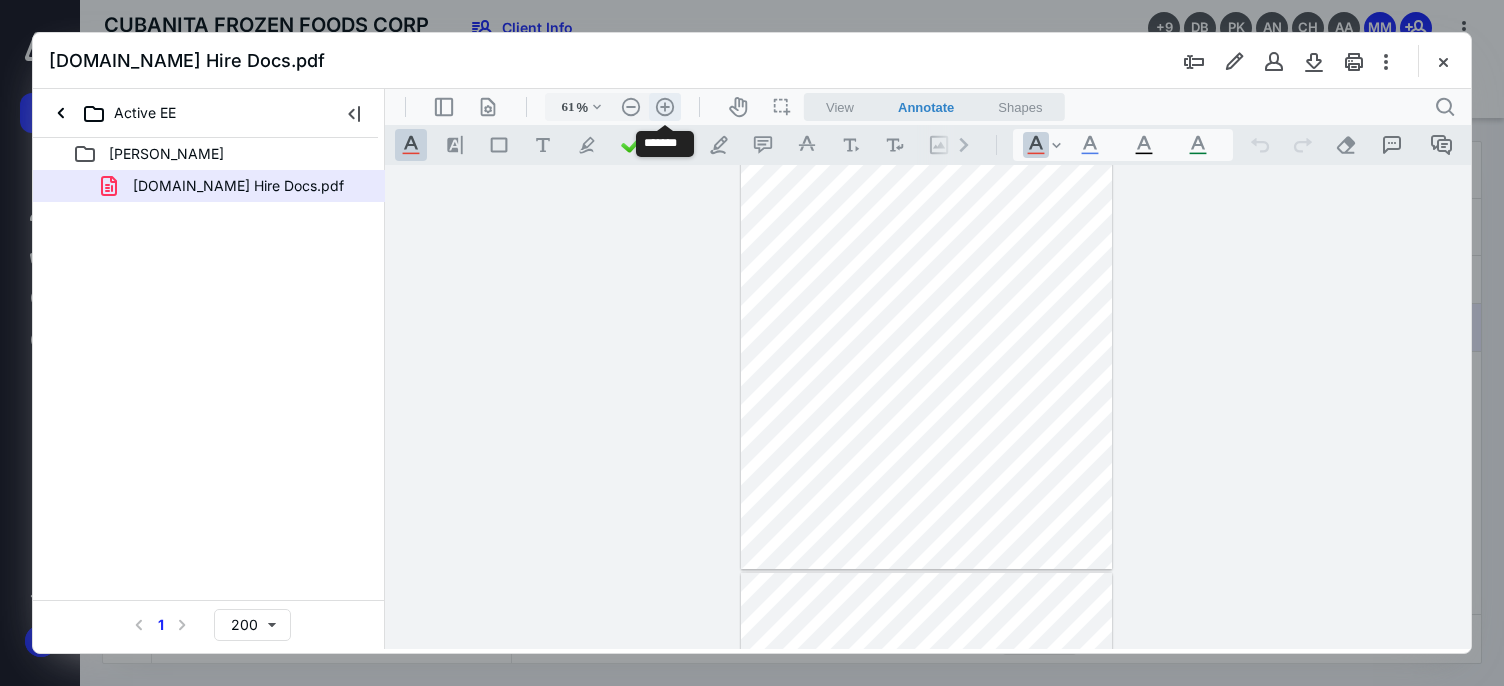 click on ".cls-1{fill:#abb0c4;} icon - header - zoom - in - line" at bounding box center [665, 107] 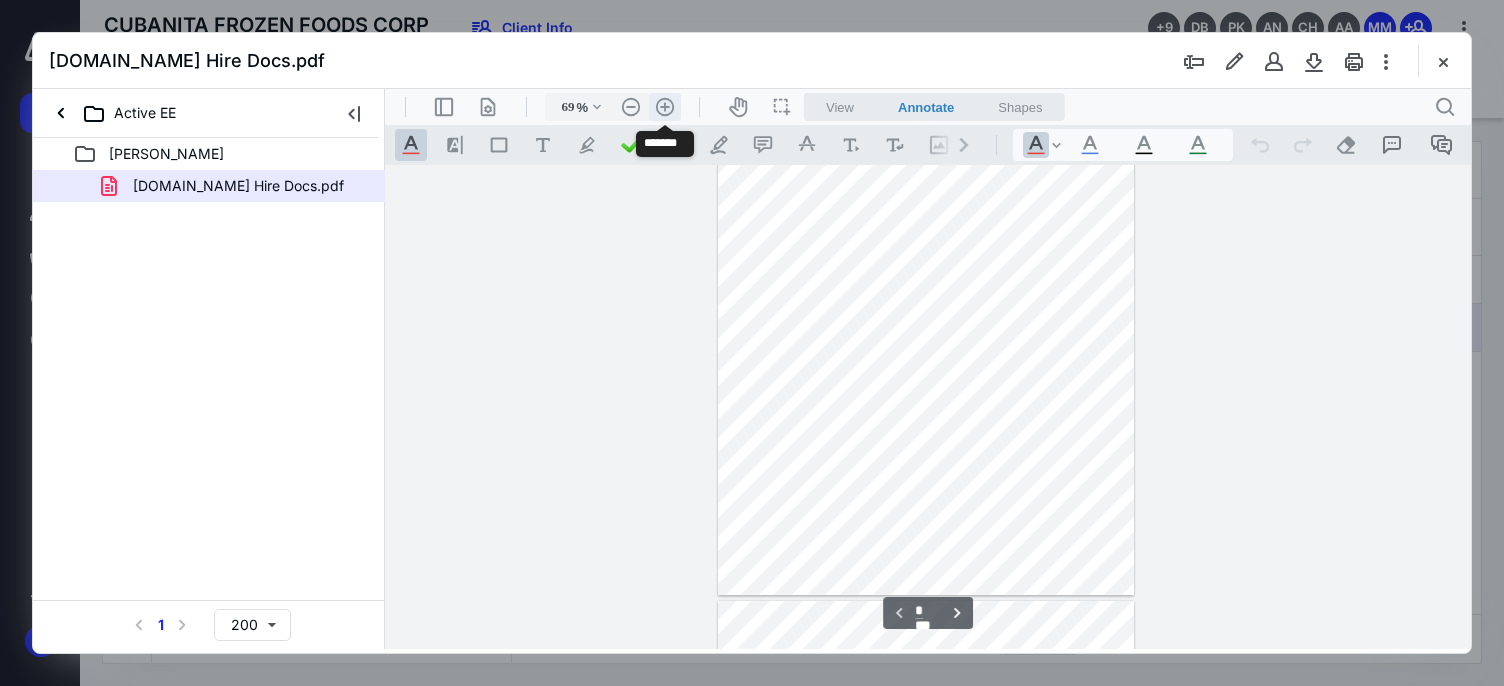click on ".cls-1{fill:#abb0c4;} icon - header - zoom - in - line" at bounding box center (665, 107) 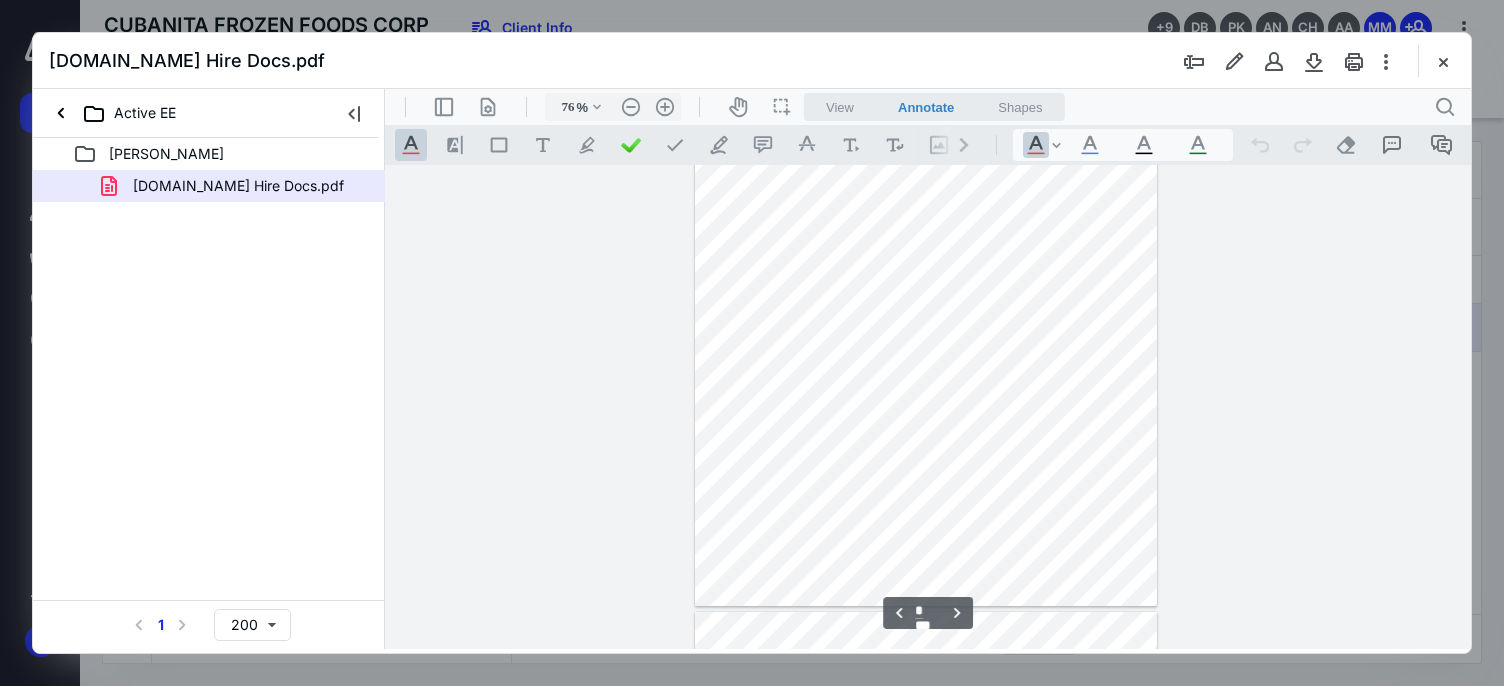 scroll, scrollTop: 1274, scrollLeft: 0, axis: vertical 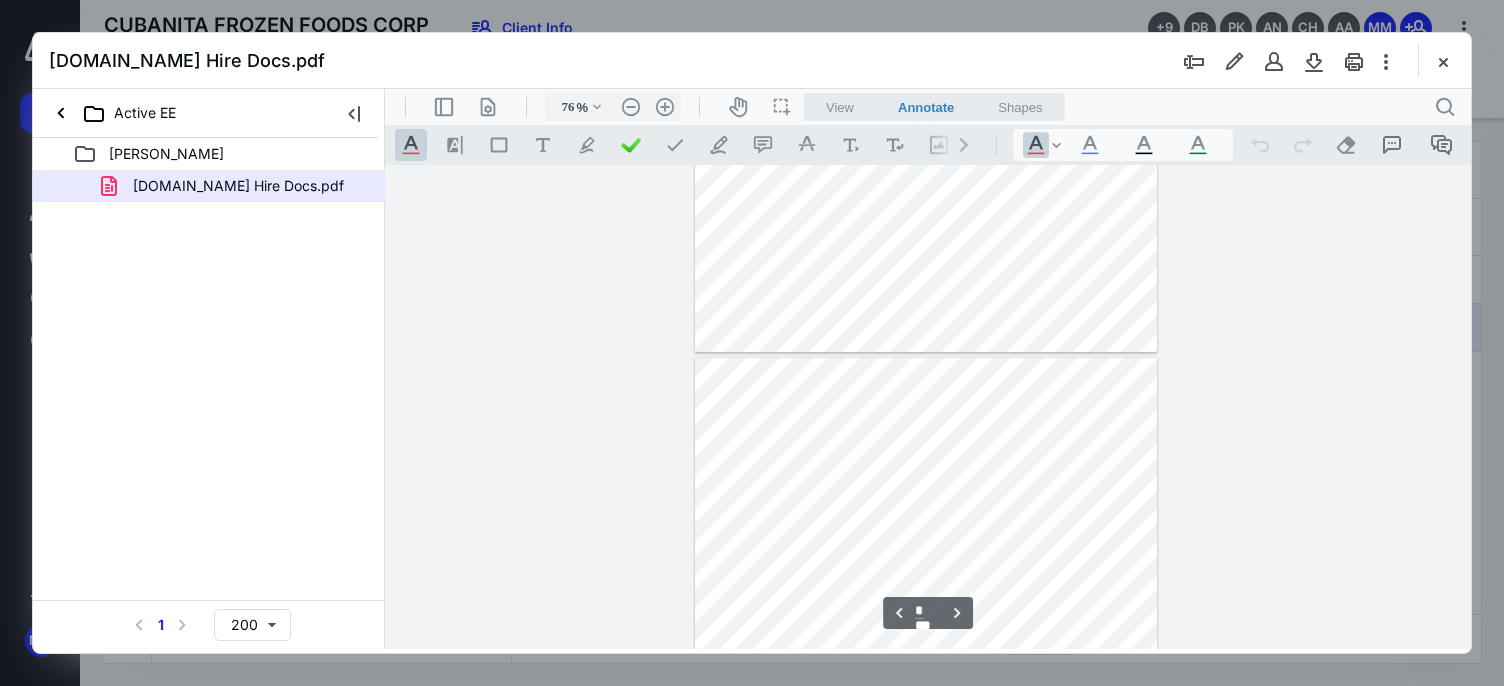type on "*" 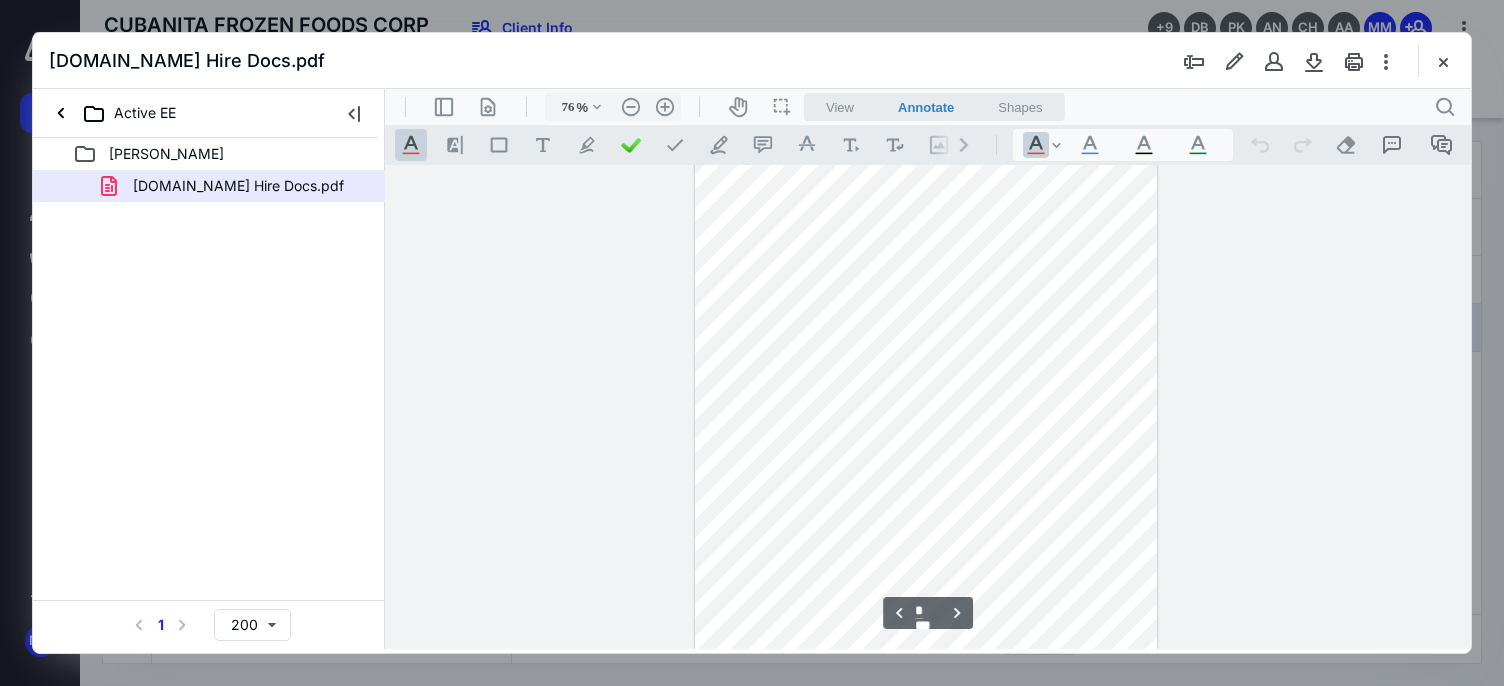 scroll, scrollTop: 1274, scrollLeft: 0, axis: vertical 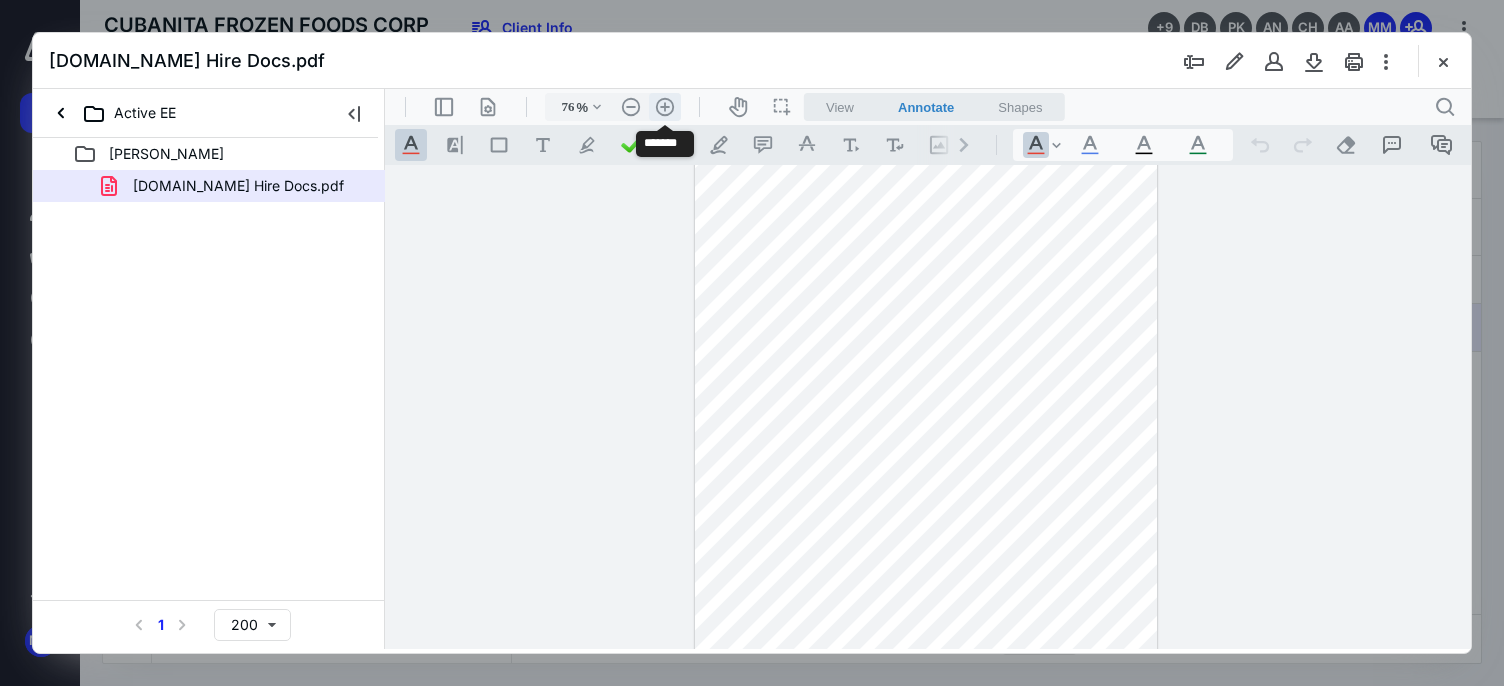 click on ".cls-1{fill:#abb0c4;} icon - header - zoom - in - line" at bounding box center [665, 107] 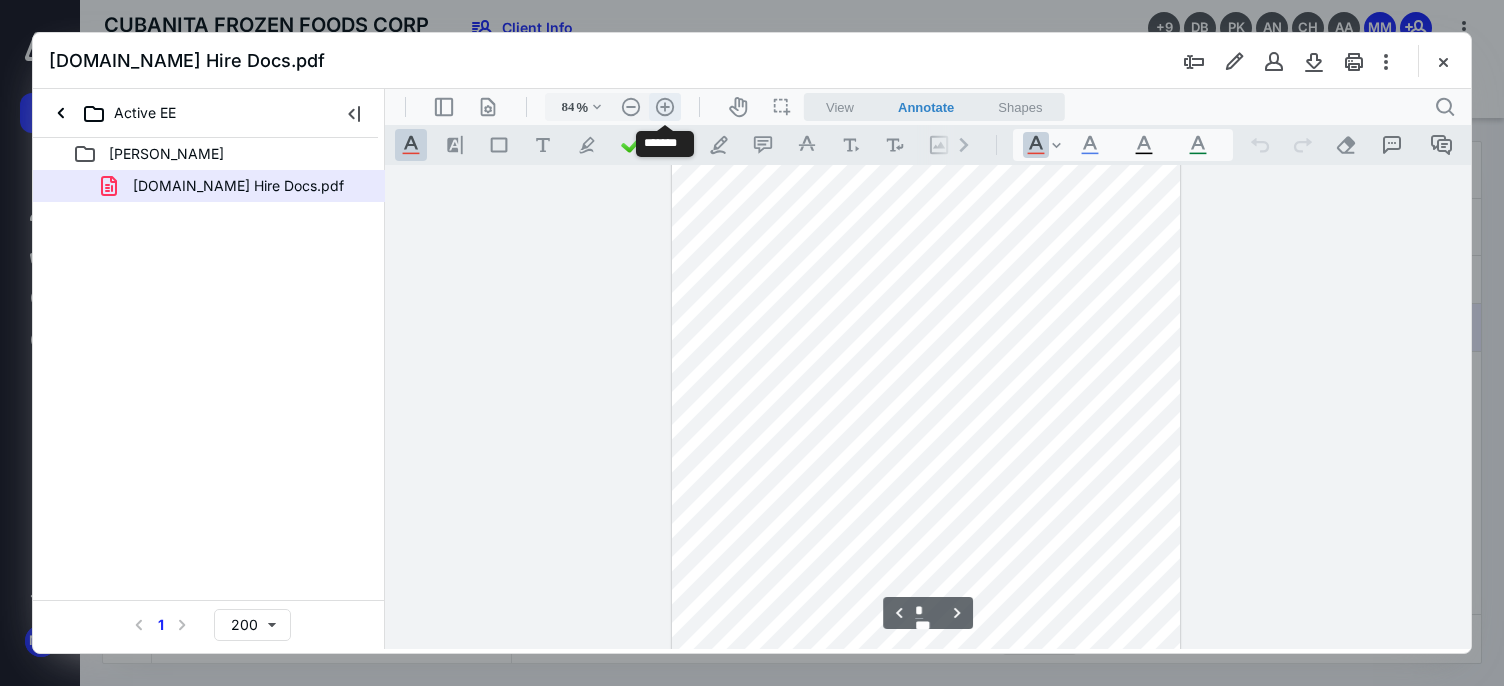 click on ".cls-1{fill:#abb0c4;} icon - header - zoom - in - line" at bounding box center (665, 107) 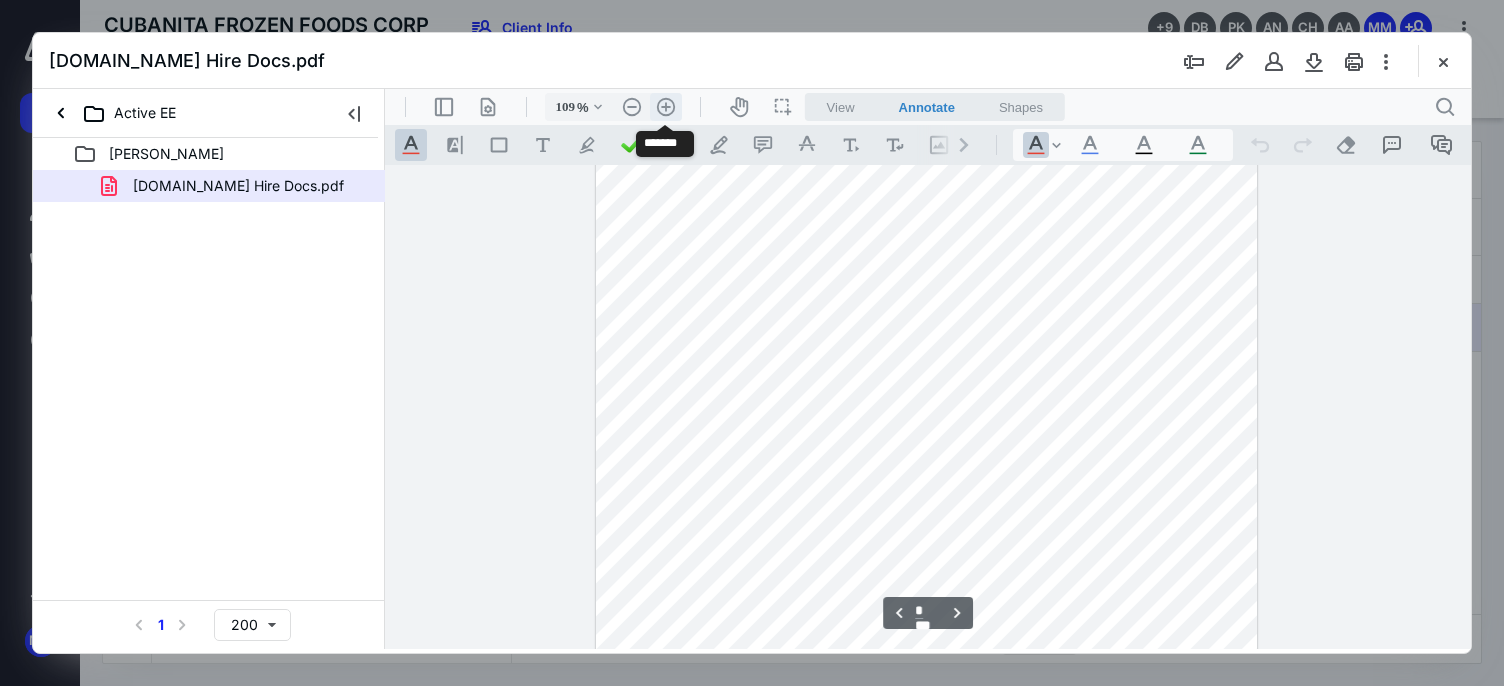 click on ".cls-1{fill:#abb0c4;} icon - header - zoom - in - line" at bounding box center (666, 107) 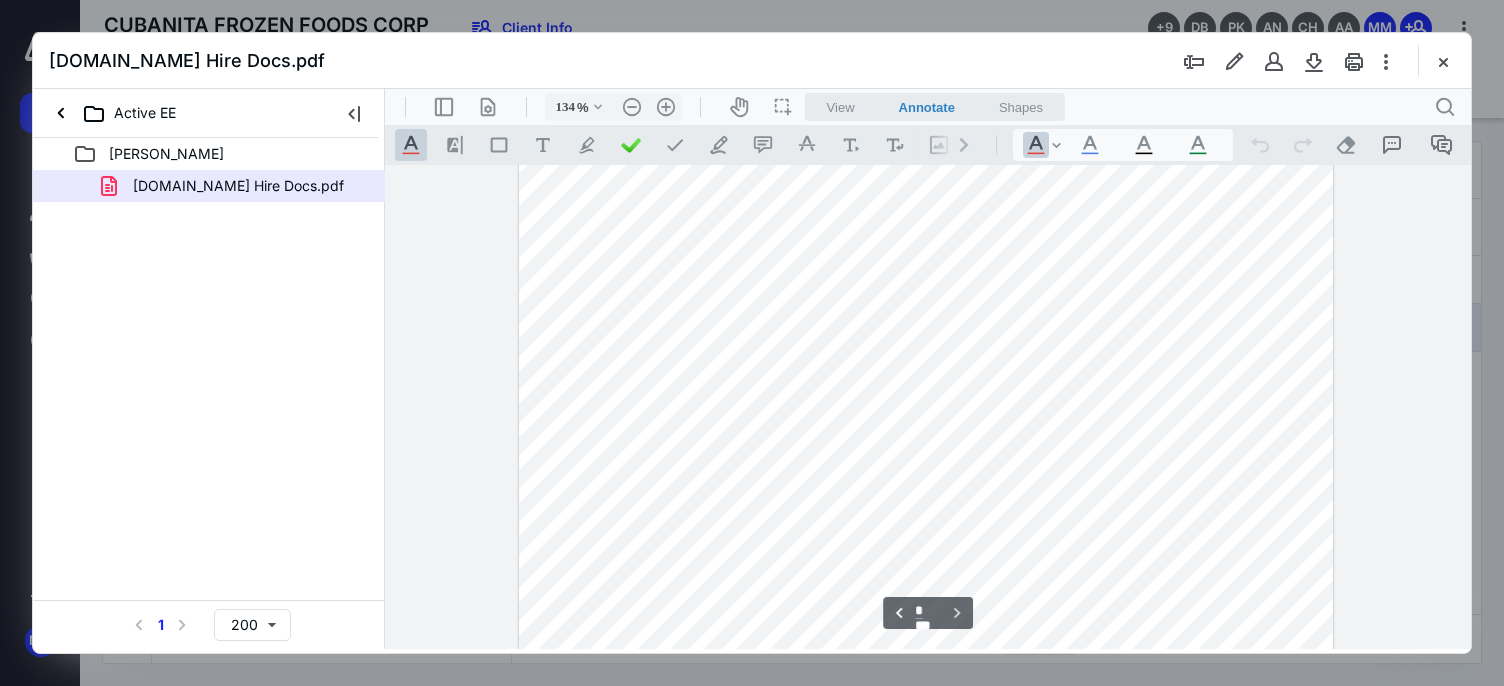 scroll, scrollTop: 3772, scrollLeft: 0, axis: vertical 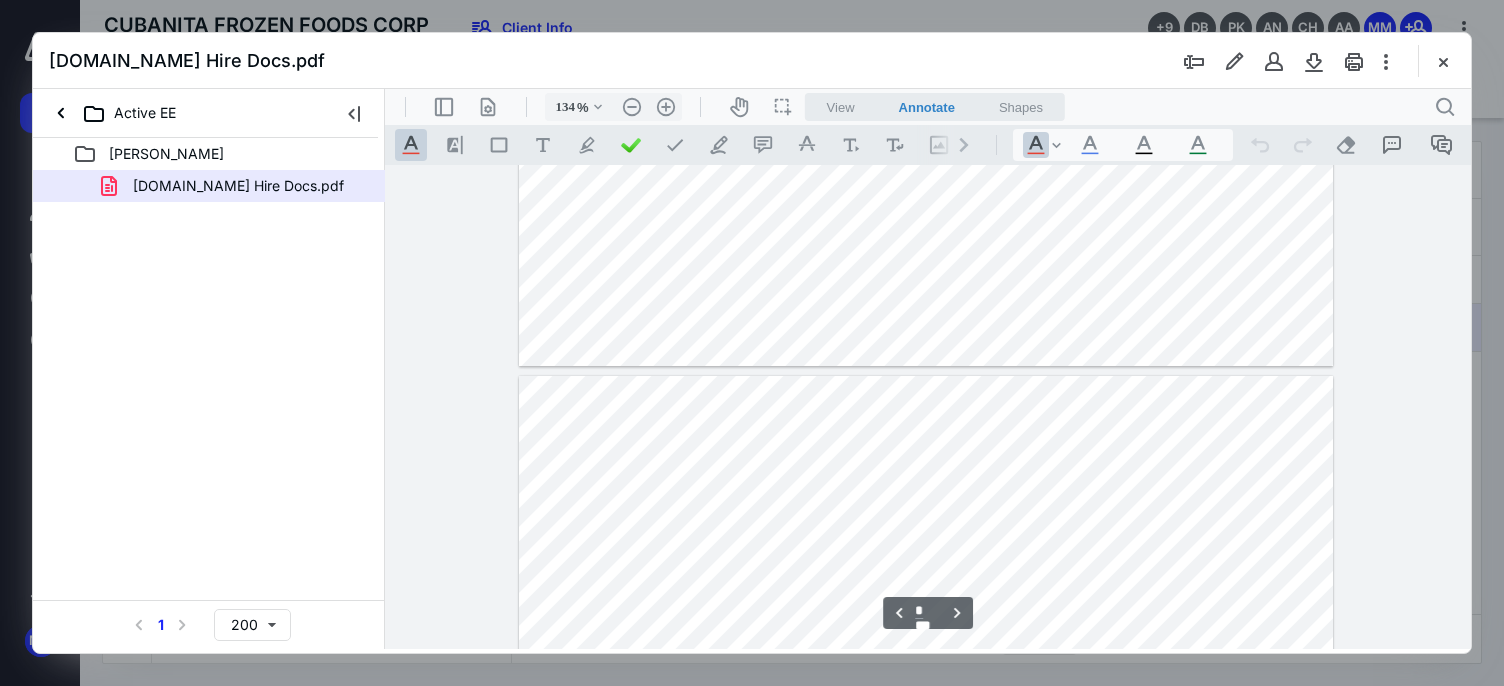 type on "*" 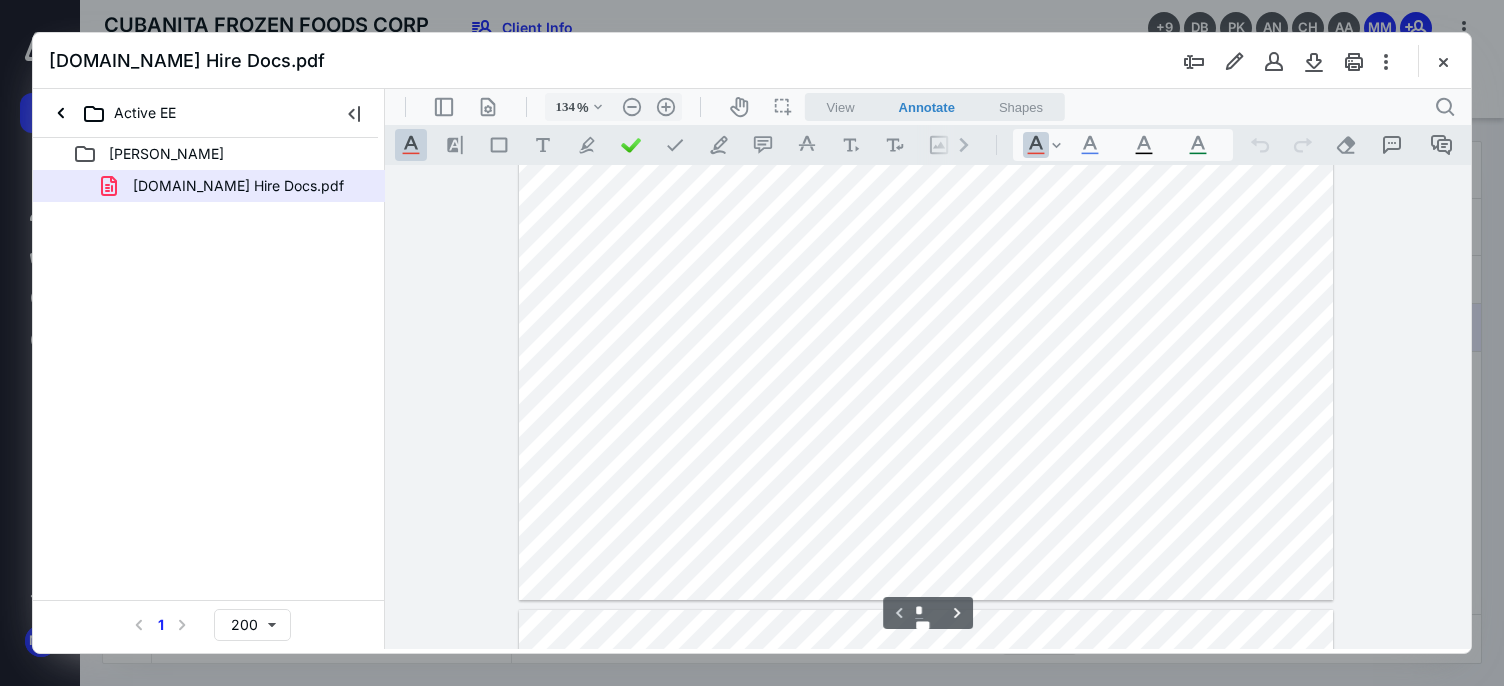 scroll, scrollTop: 658, scrollLeft: 0, axis: vertical 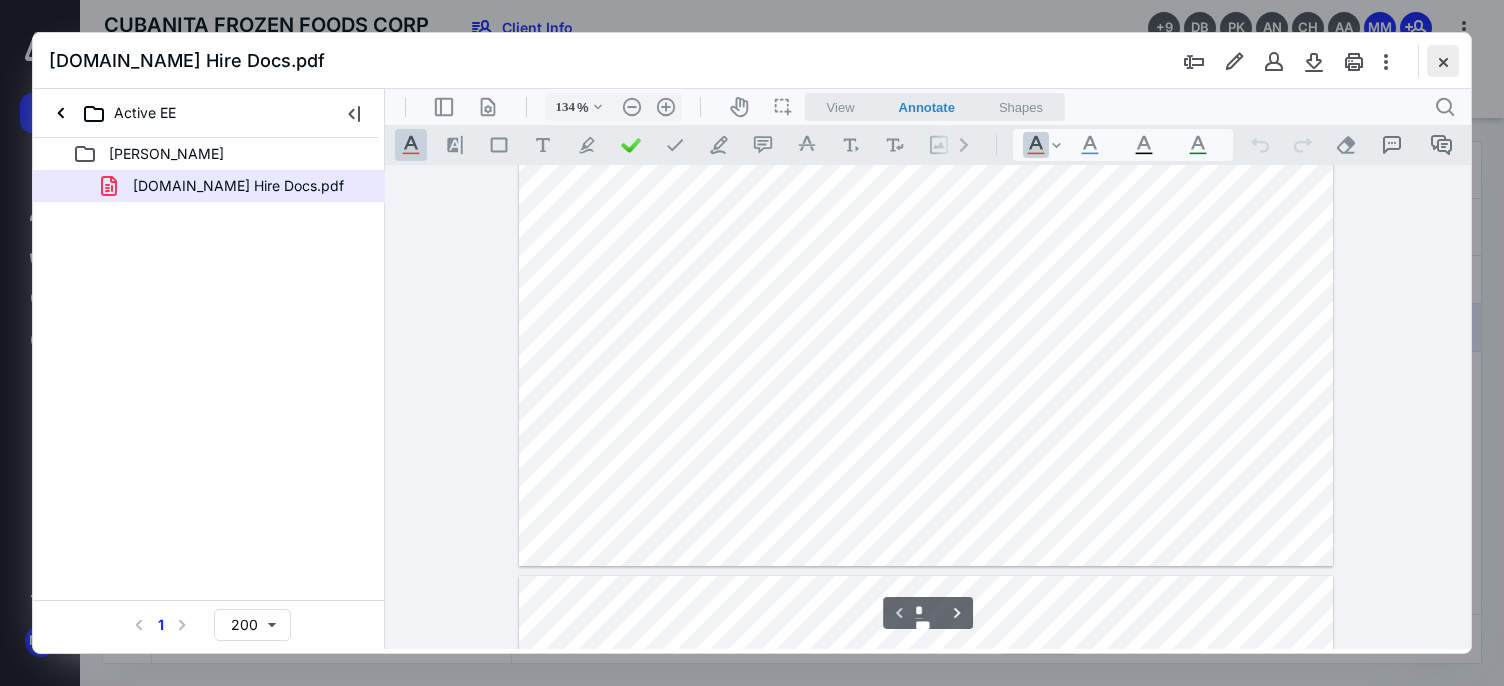 click at bounding box center (1443, 61) 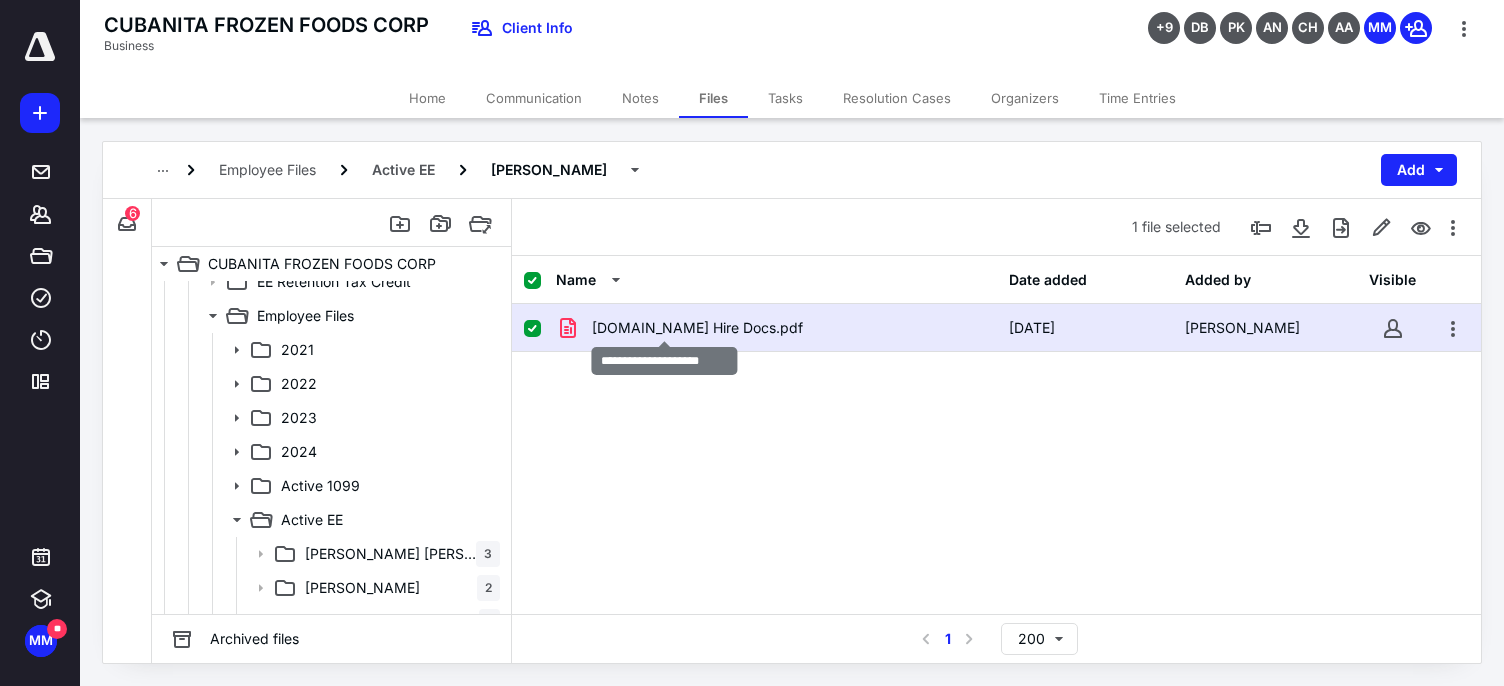 click on "[DOMAIN_NAME] Hire Docs.pdf" at bounding box center (776, 328) 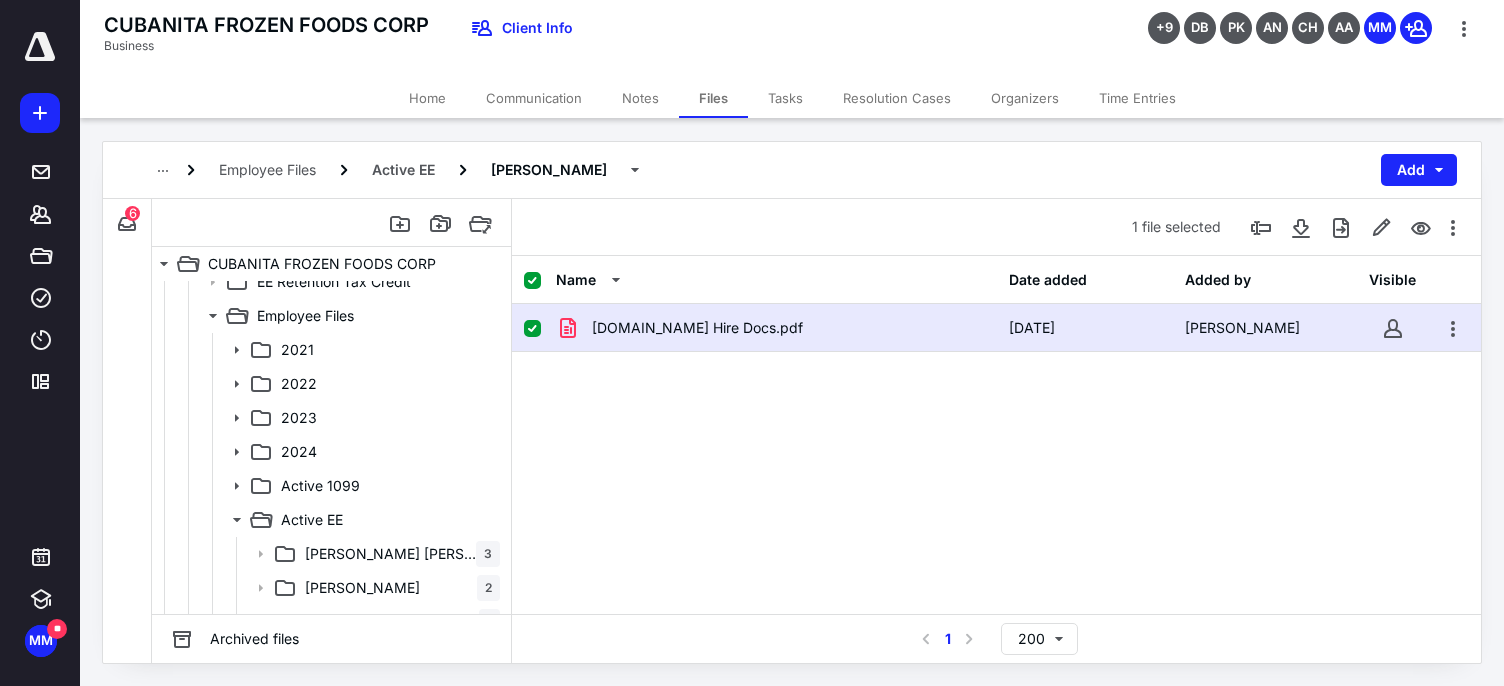 click on "[DOMAIN_NAME] Hire Docs.pdf" at bounding box center [697, 328] 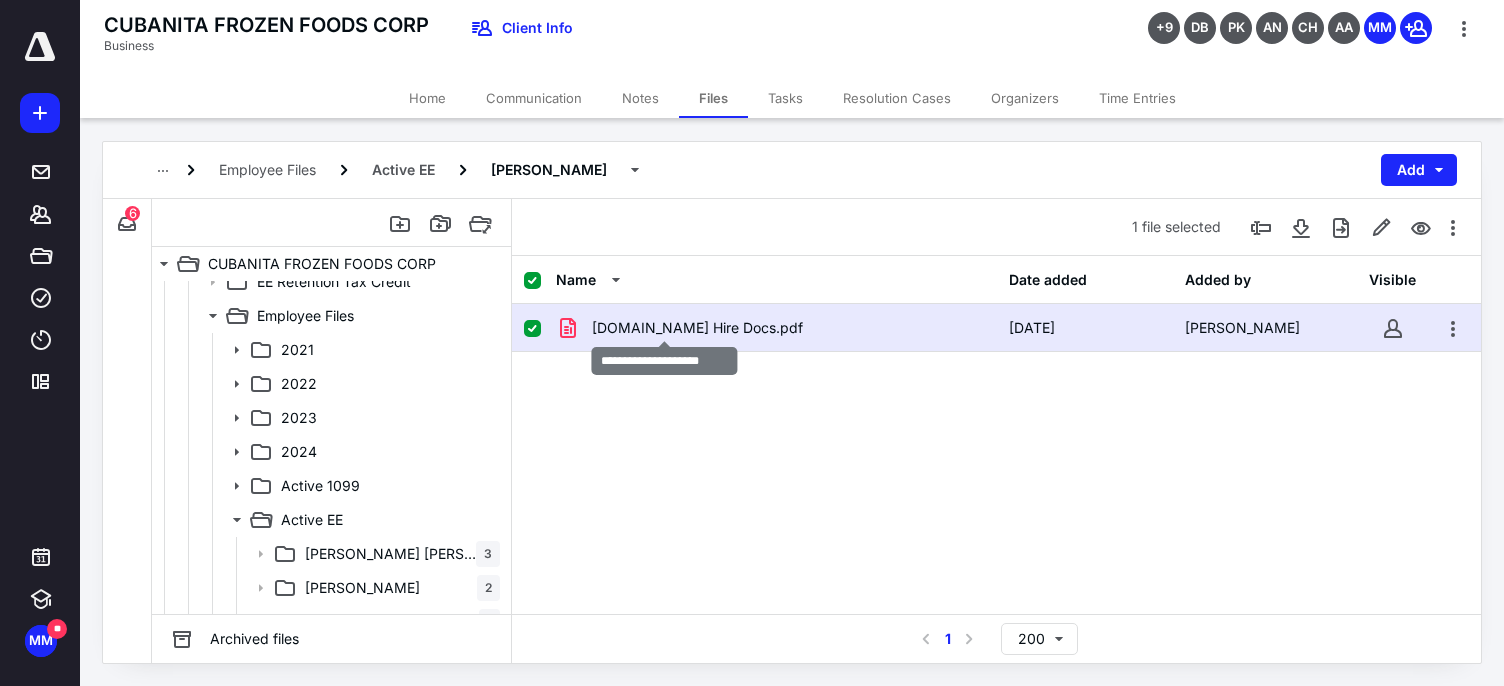 click on "[DOMAIN_NAME] Hire Docs.pdf" at bounding box center (697, 328) 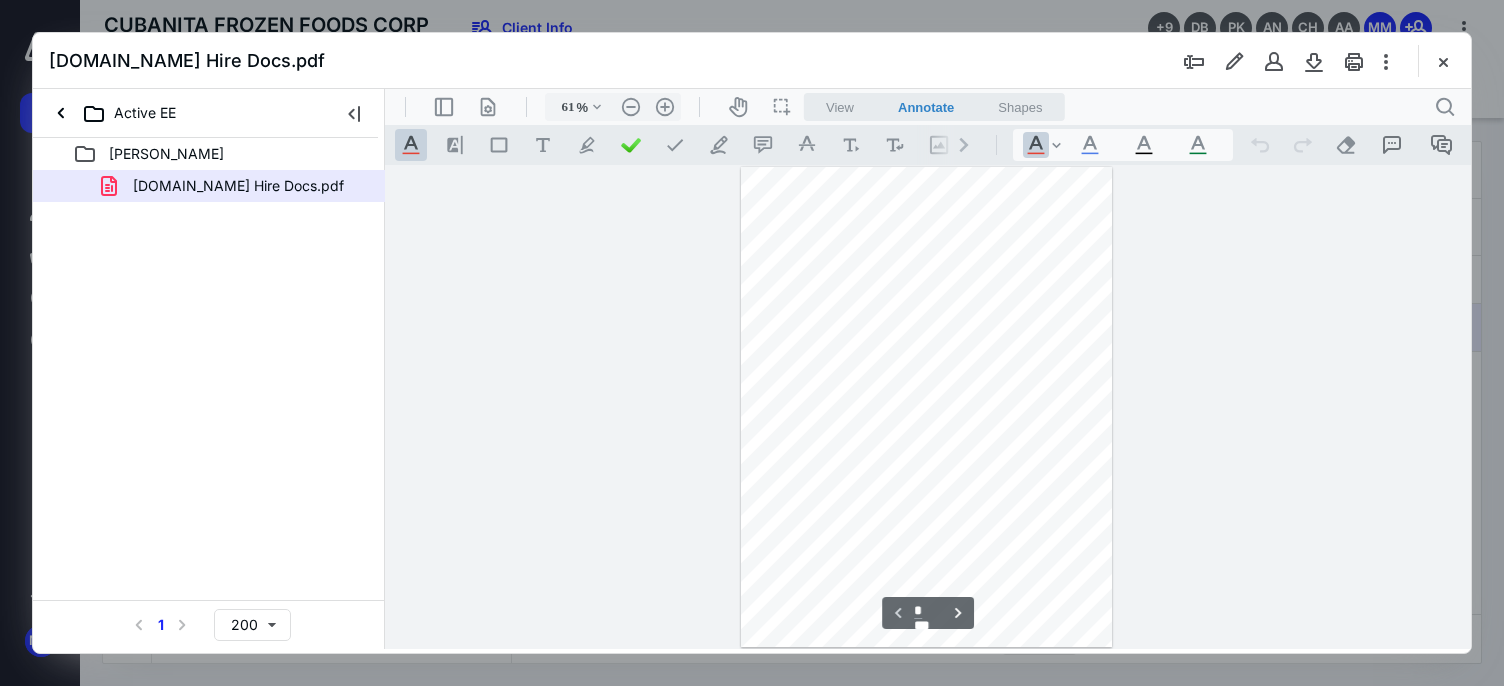 scroll, scrollTop: 0, scrollLeft: 0, axis: both 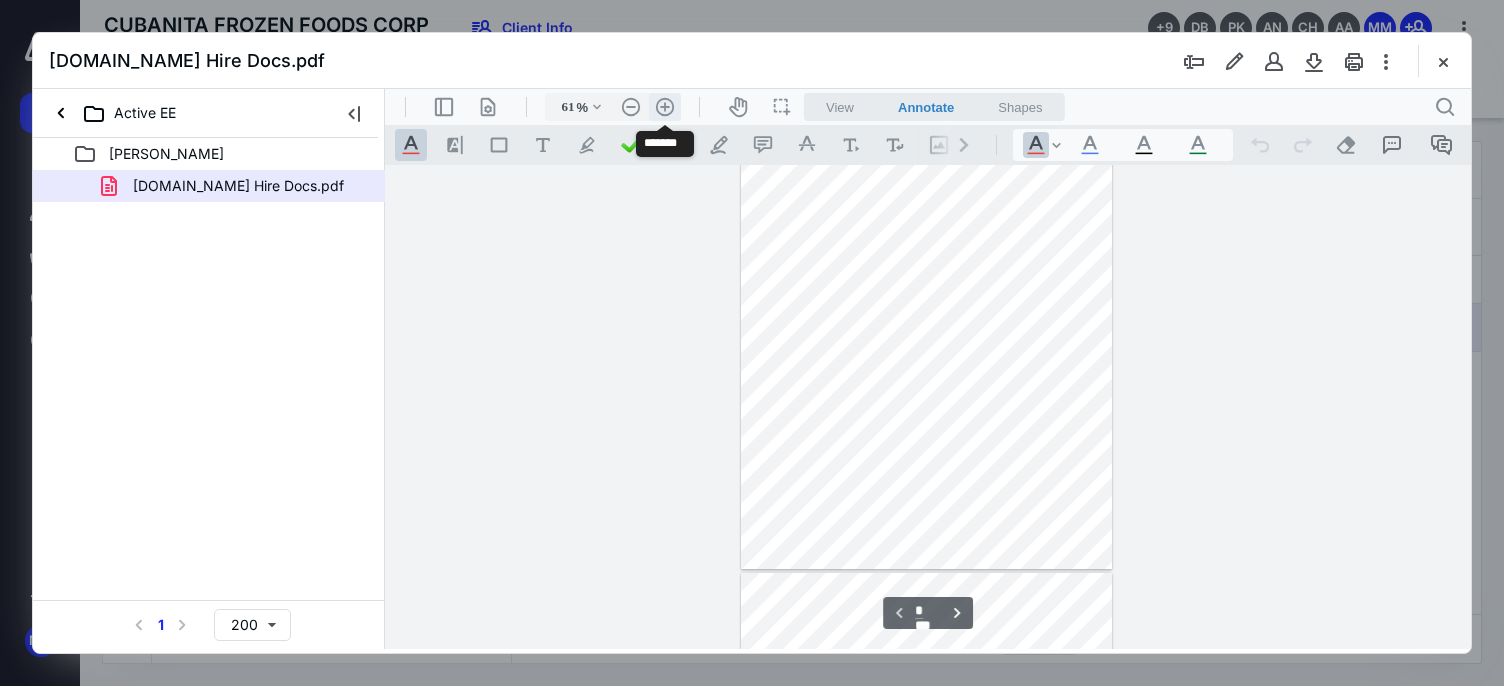 click on ".cls-1{fill:#abb0c4;} icon - header - zoom - in - line" at bounding box center [665, 107] 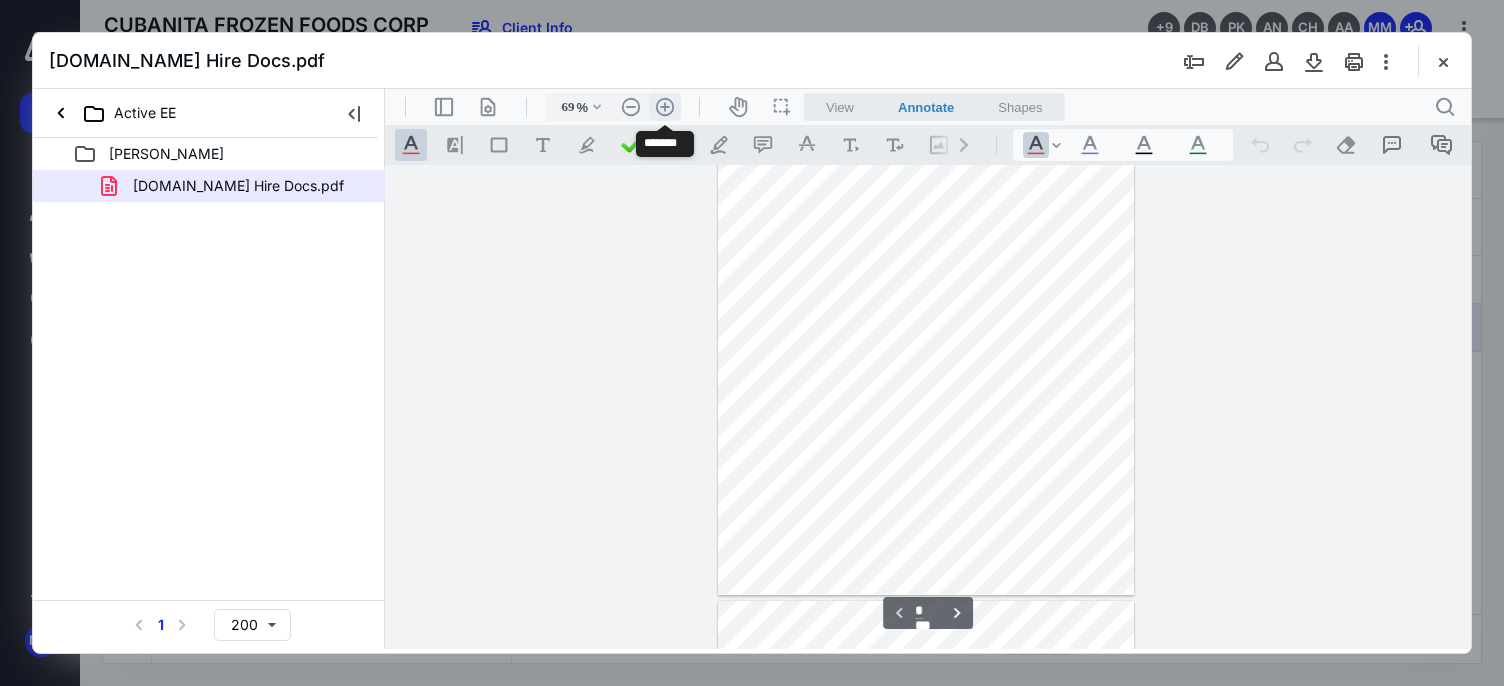 click on ".cls-1{fill:#abb0c4;} icon - header - zoom - in - line" at bounding box center [665, 107] 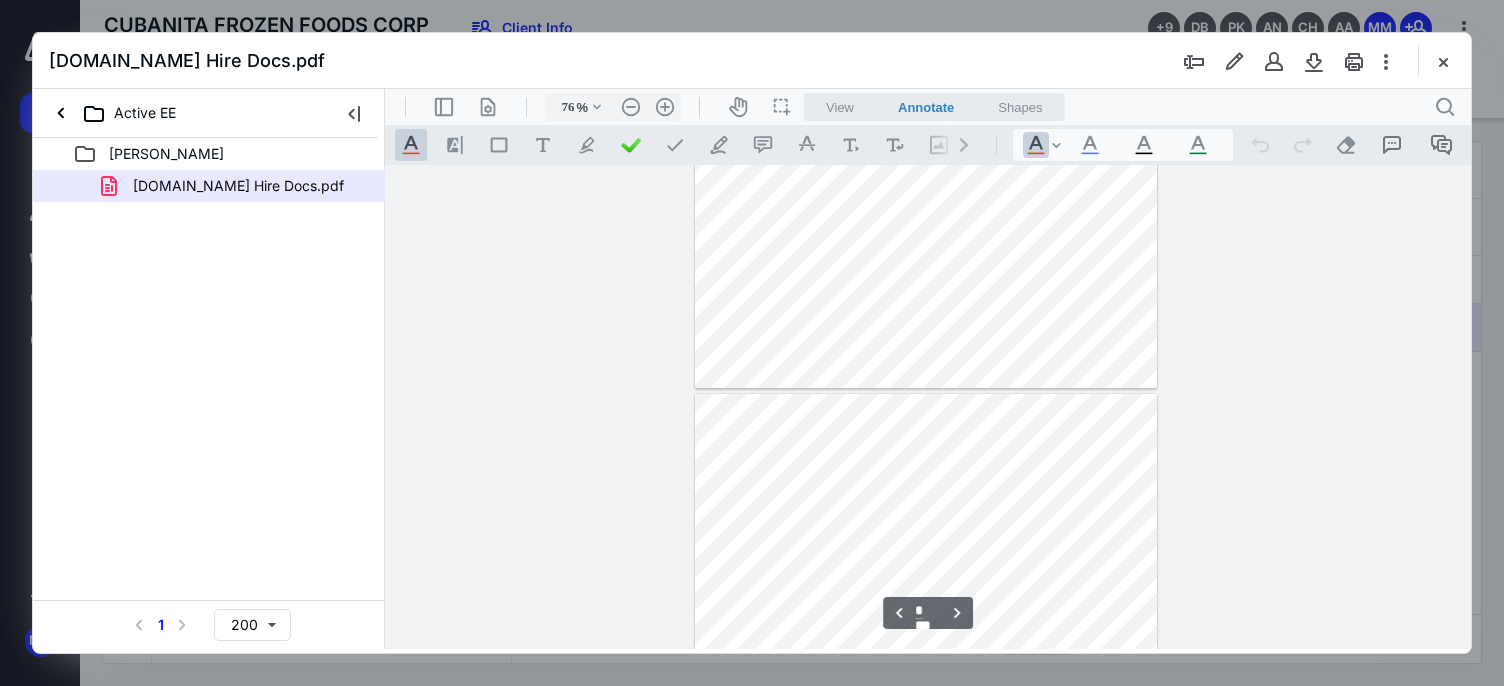 type on "*" 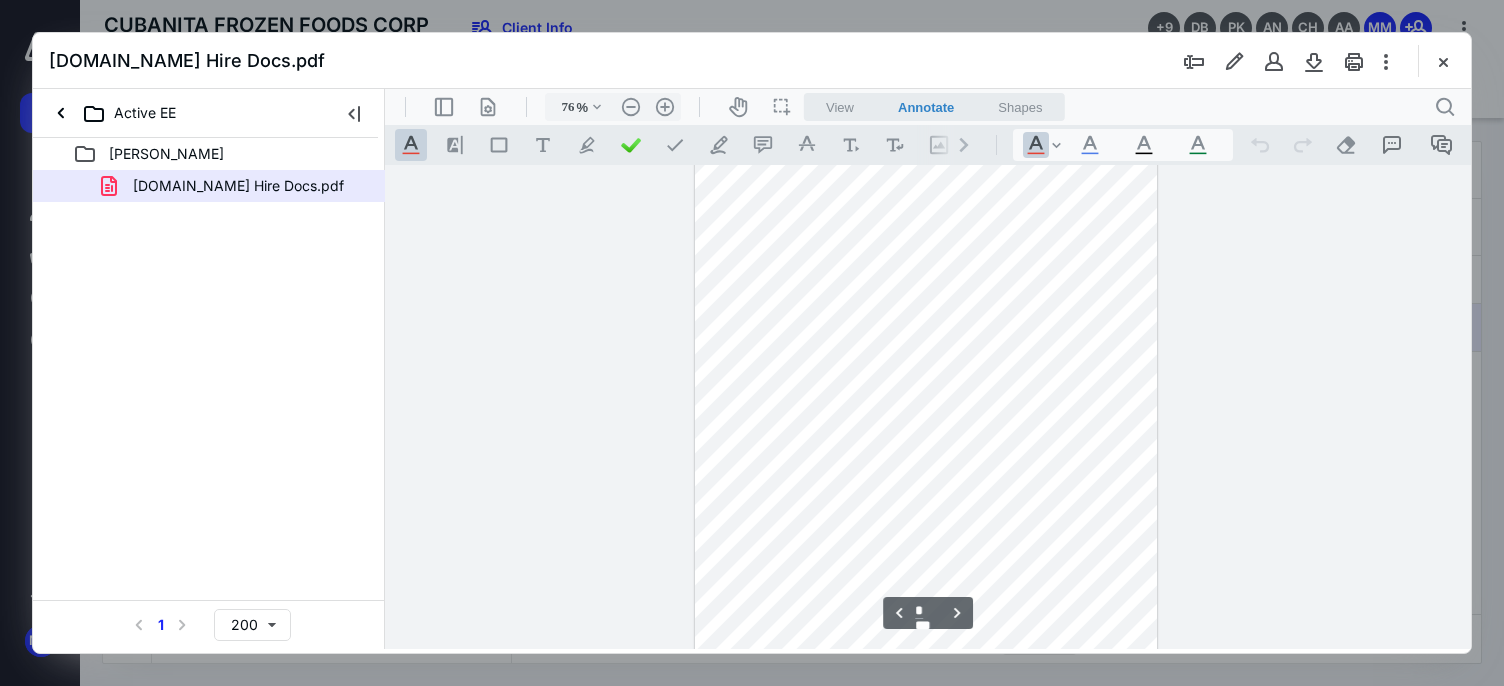 scroll, scrollTop: 1274, scrollLeft: 0, axis: vertical 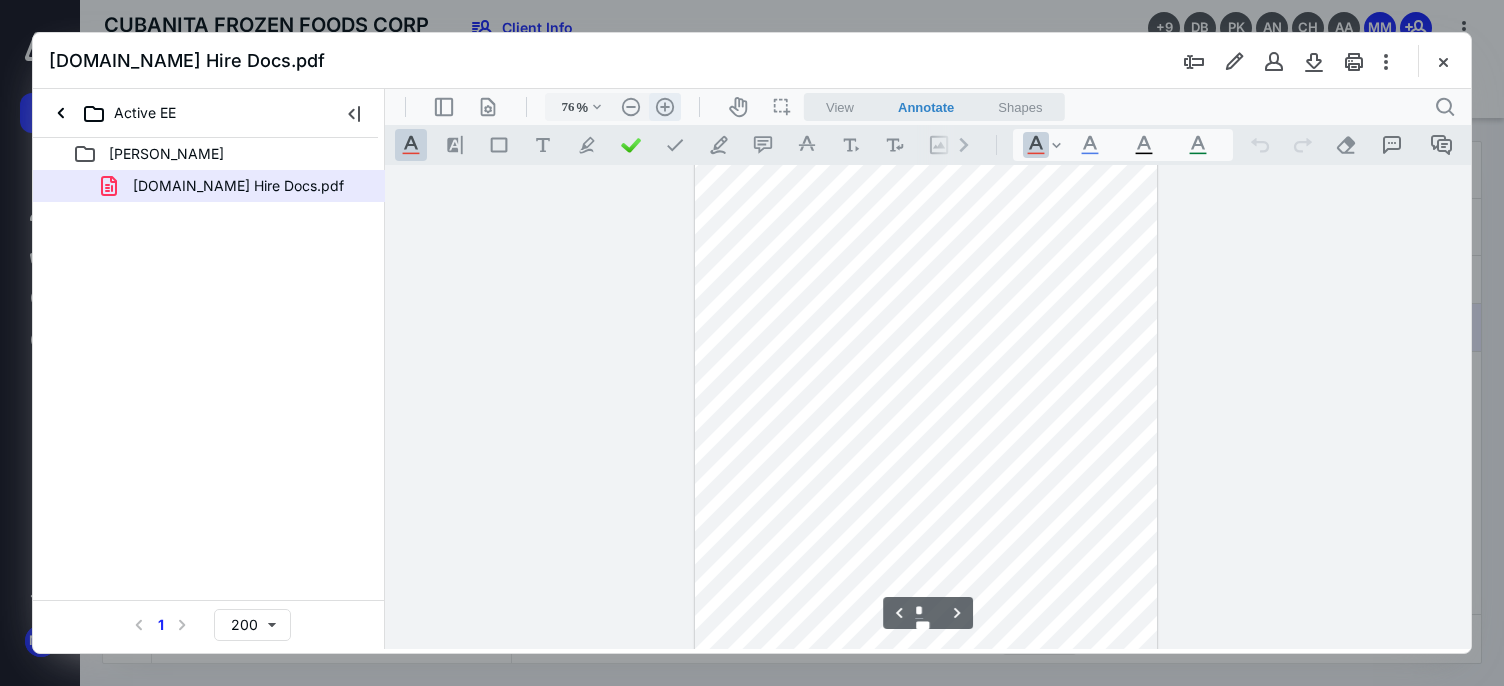 click on ".cls-1{fill:#abb0c4;} icon - header - zoom - in - line" at bounding box center (665, 107) 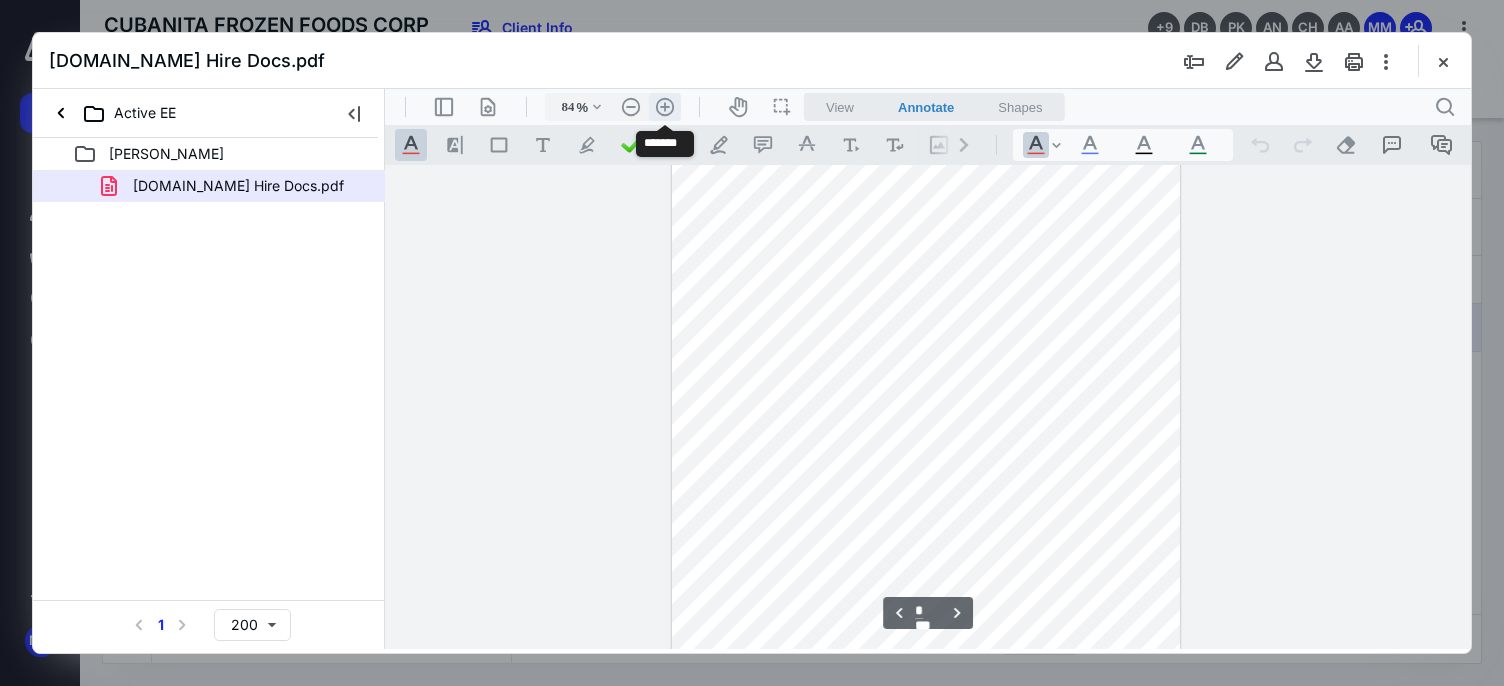 click on ".cls-1{fill:#abb0c4;} icon - header - zoom - in - line" at bounding box center (665, 107) 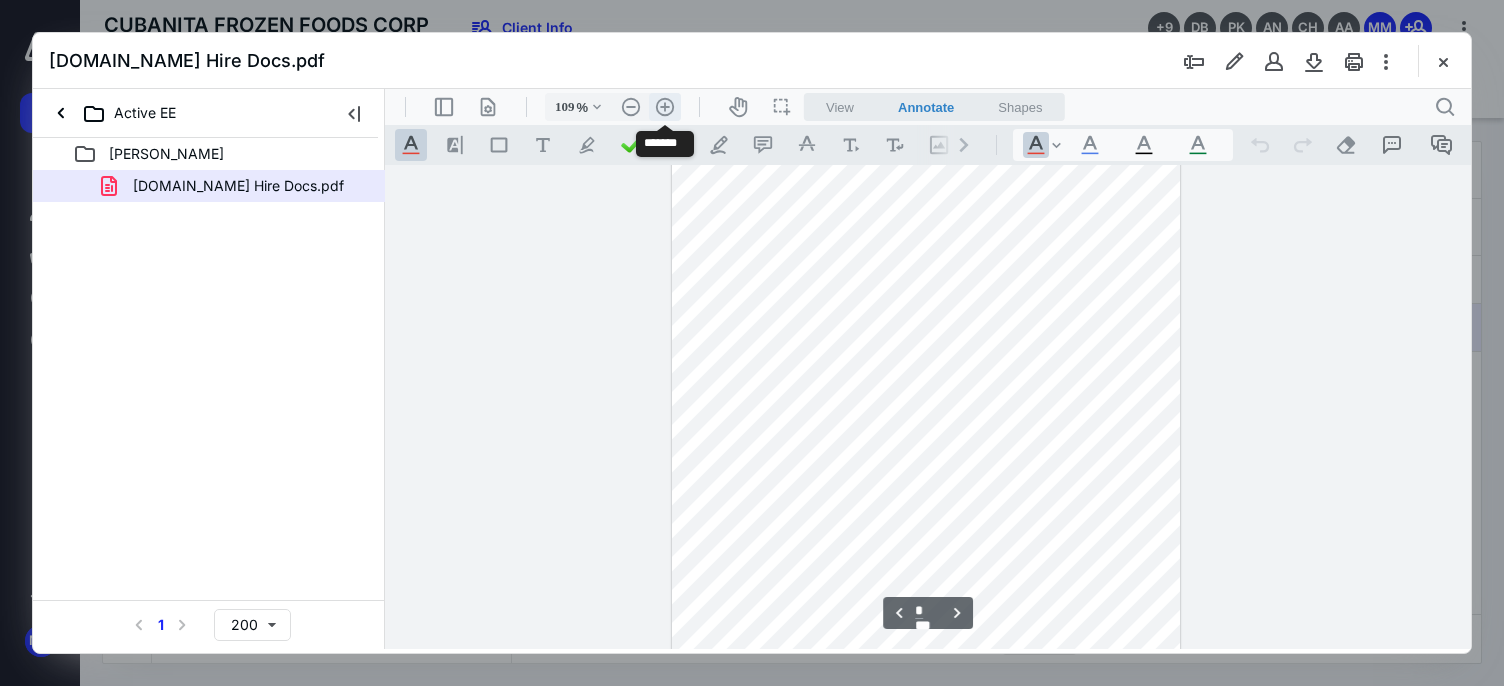 scroll, scrollTop: 1908, scrollLeft: 0, axis: vertical 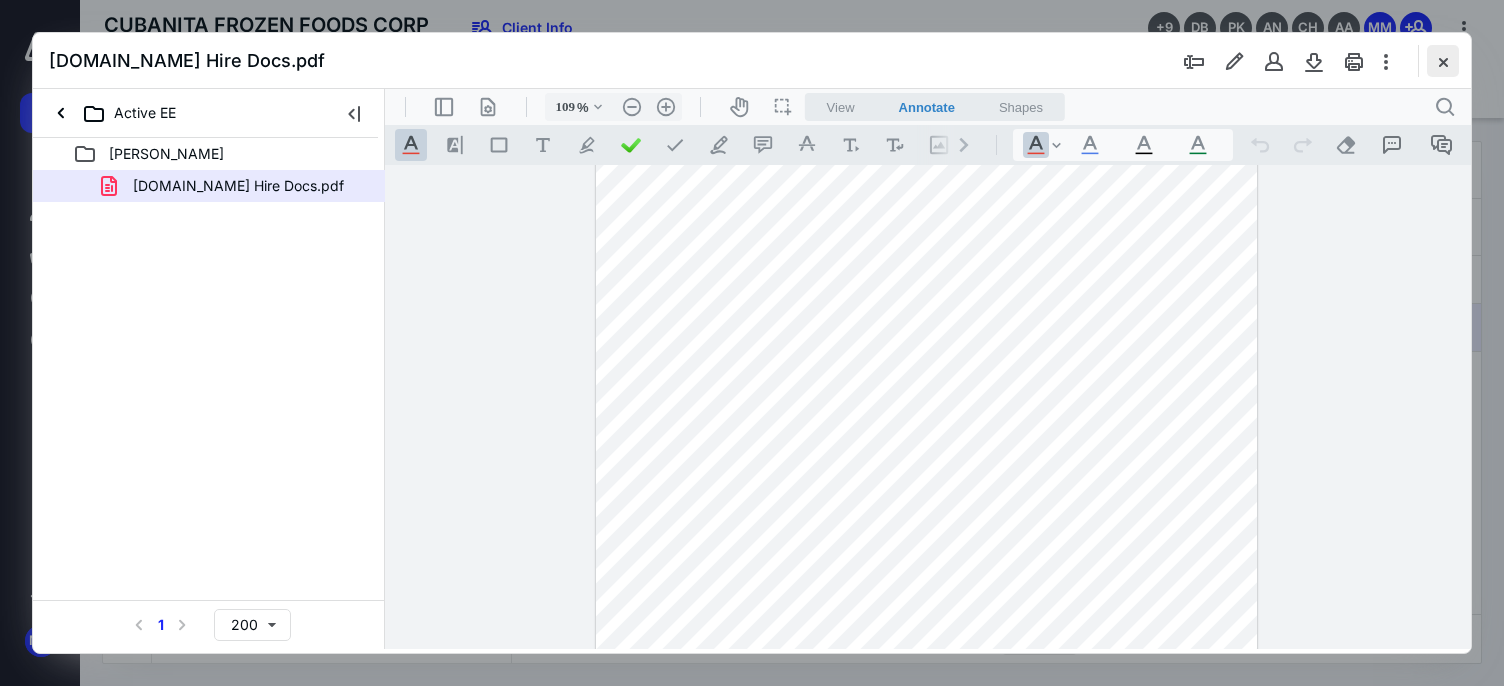 click at bounding box center (1443, 61) 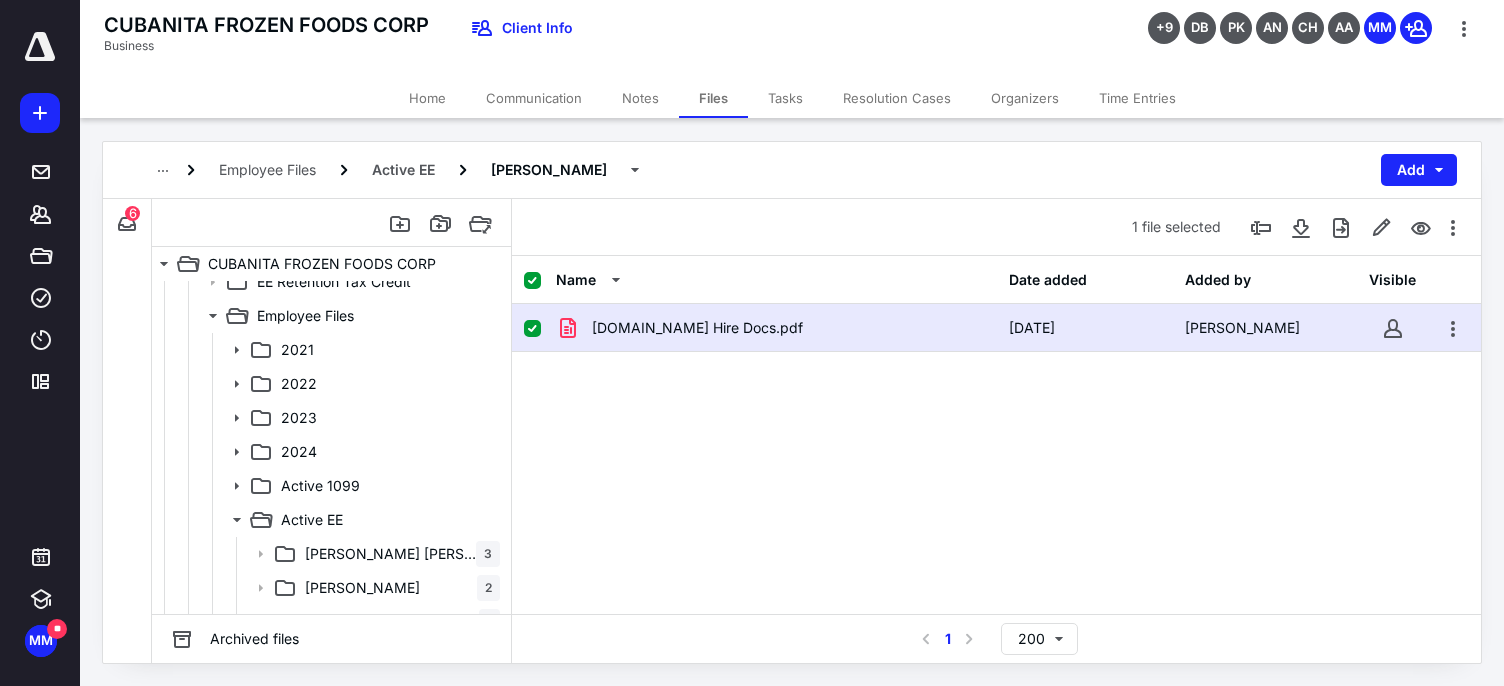 click on "[DOMAIN_NAME] Hire Docs.pdf [DATE] [PERSON_NAME]" at bounding box center (996, 454) 